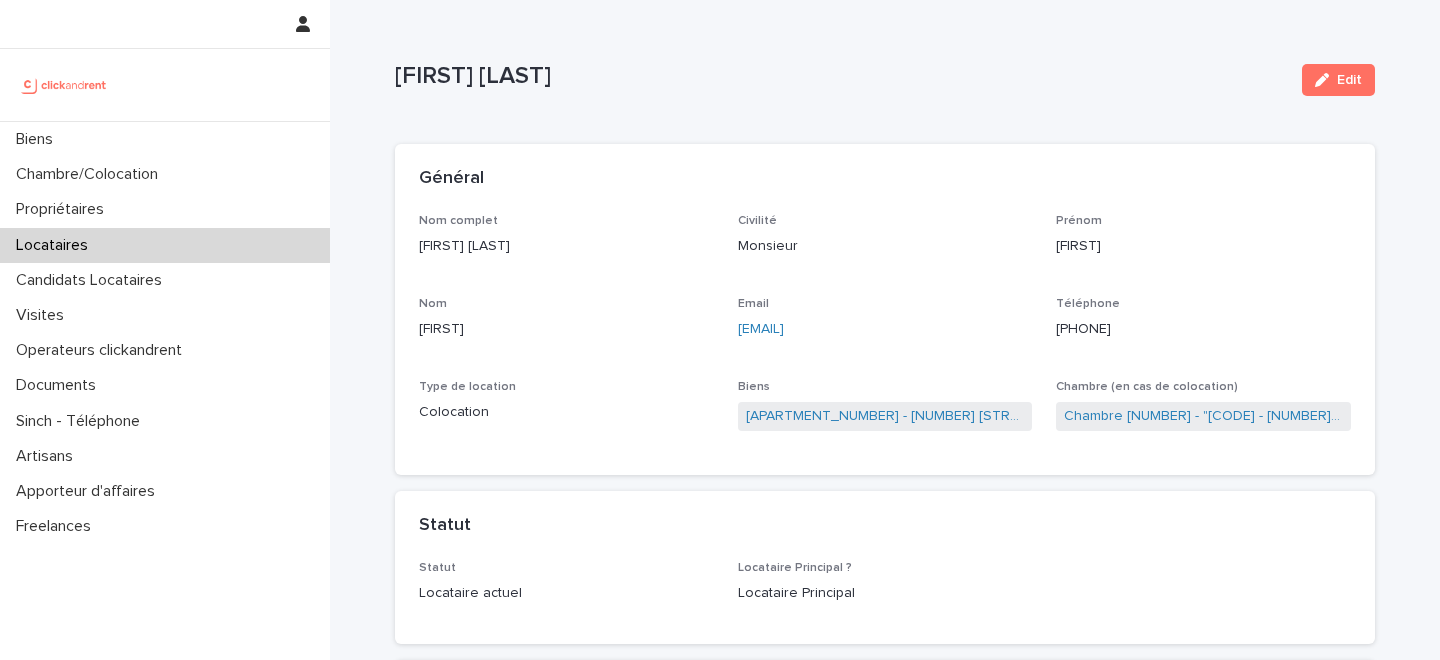 scroll, scrollTop: 0, scrollLeft: 0, axis: both 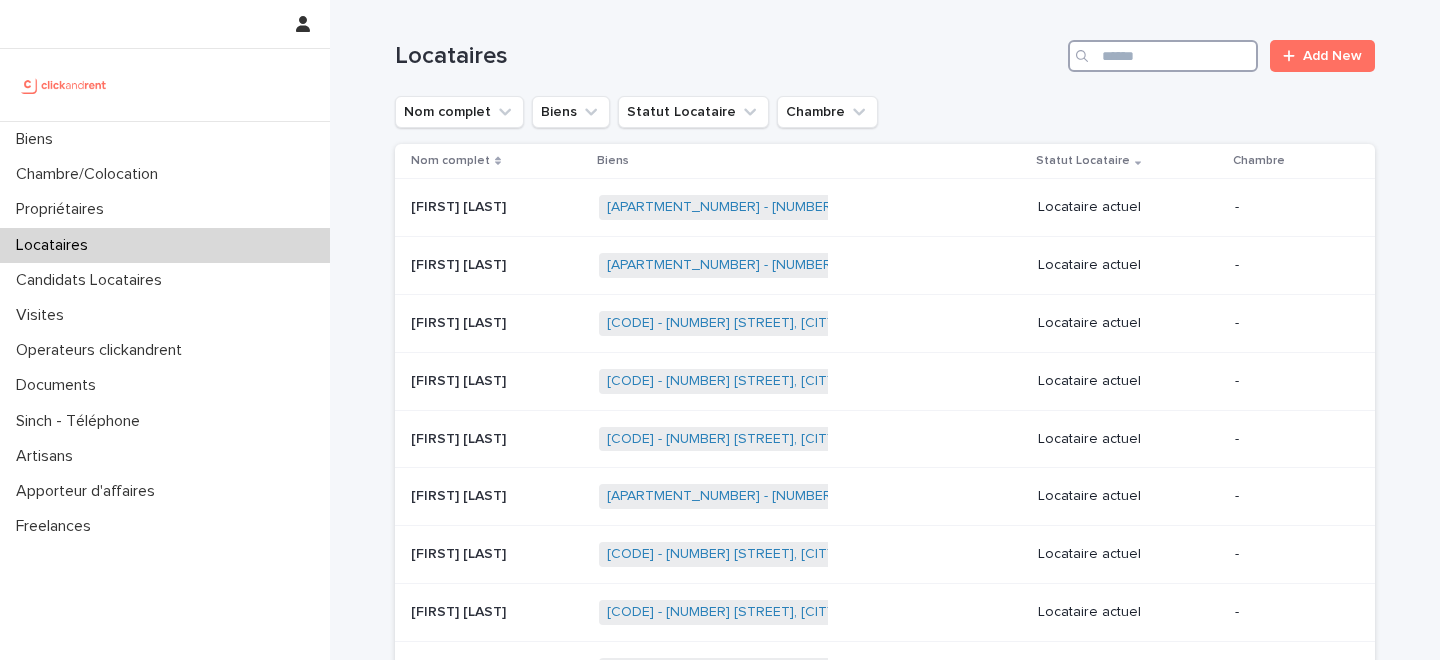 click at bounding box center (1163, 56) 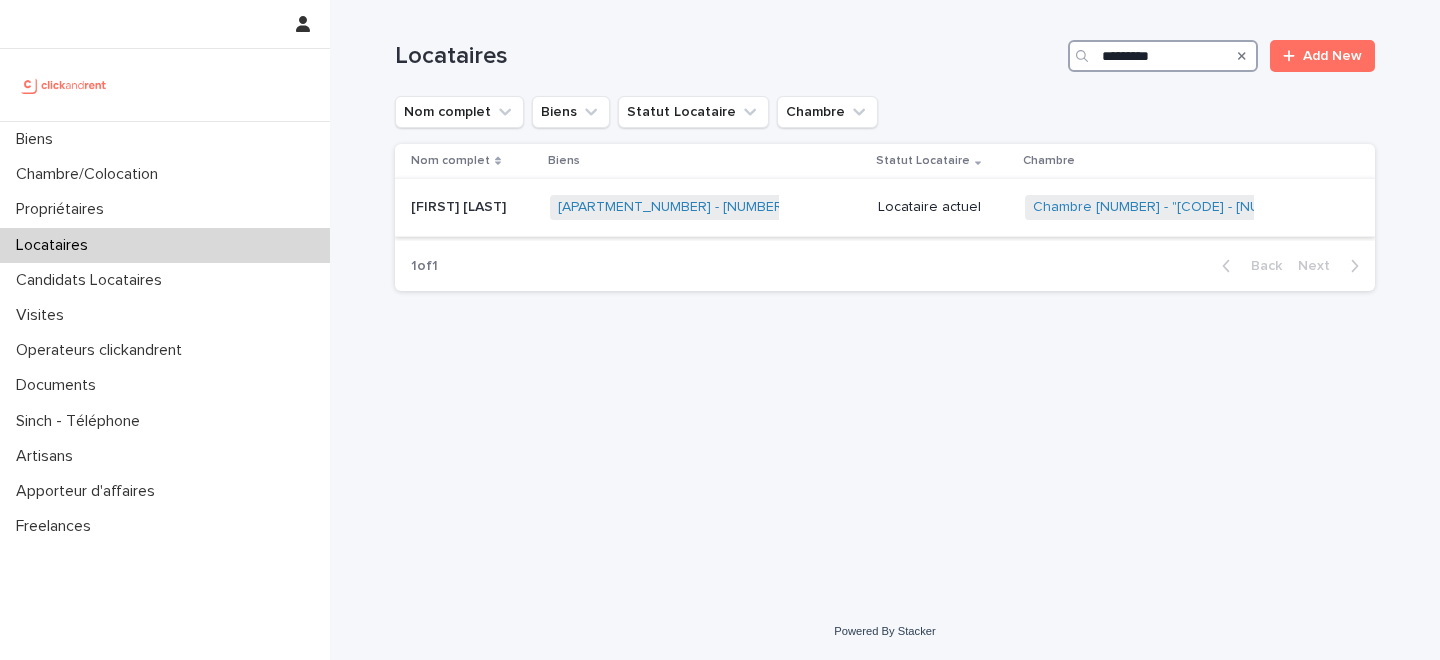 type on "*********" 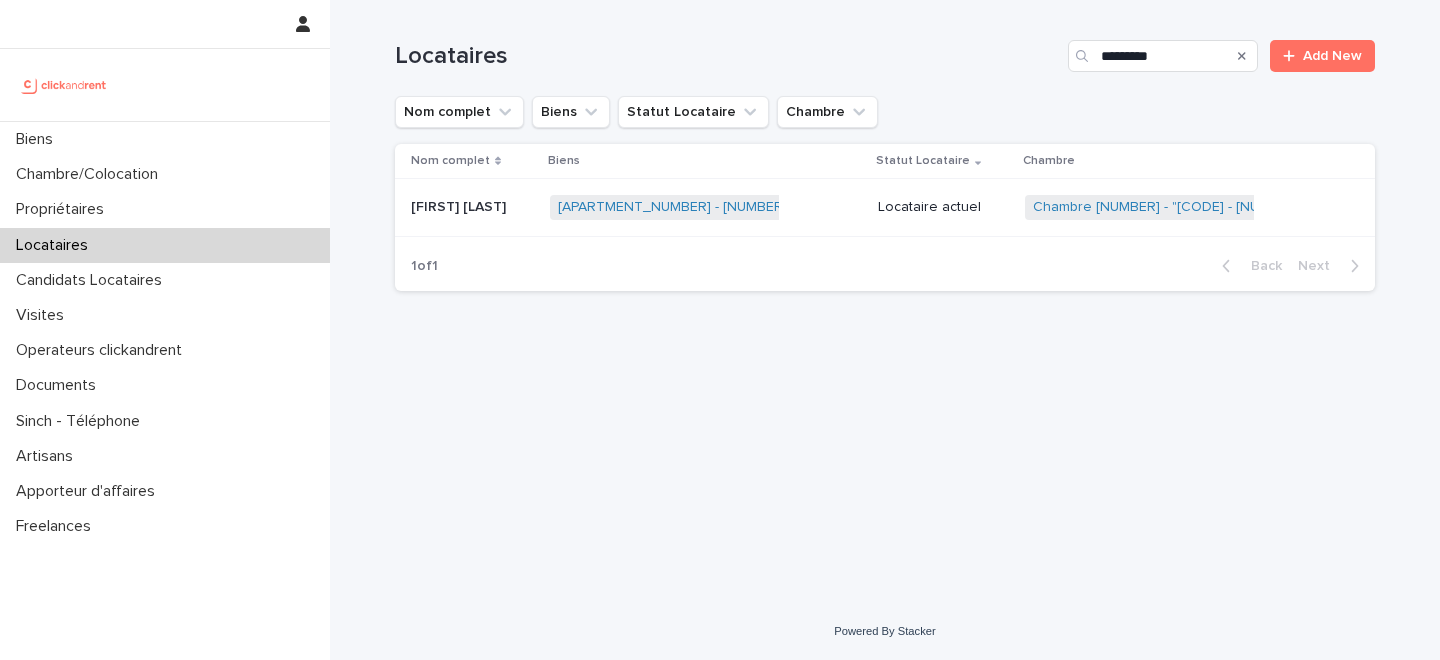 click on "[FIRST] [LAST]" at bounding box center [460, 205] 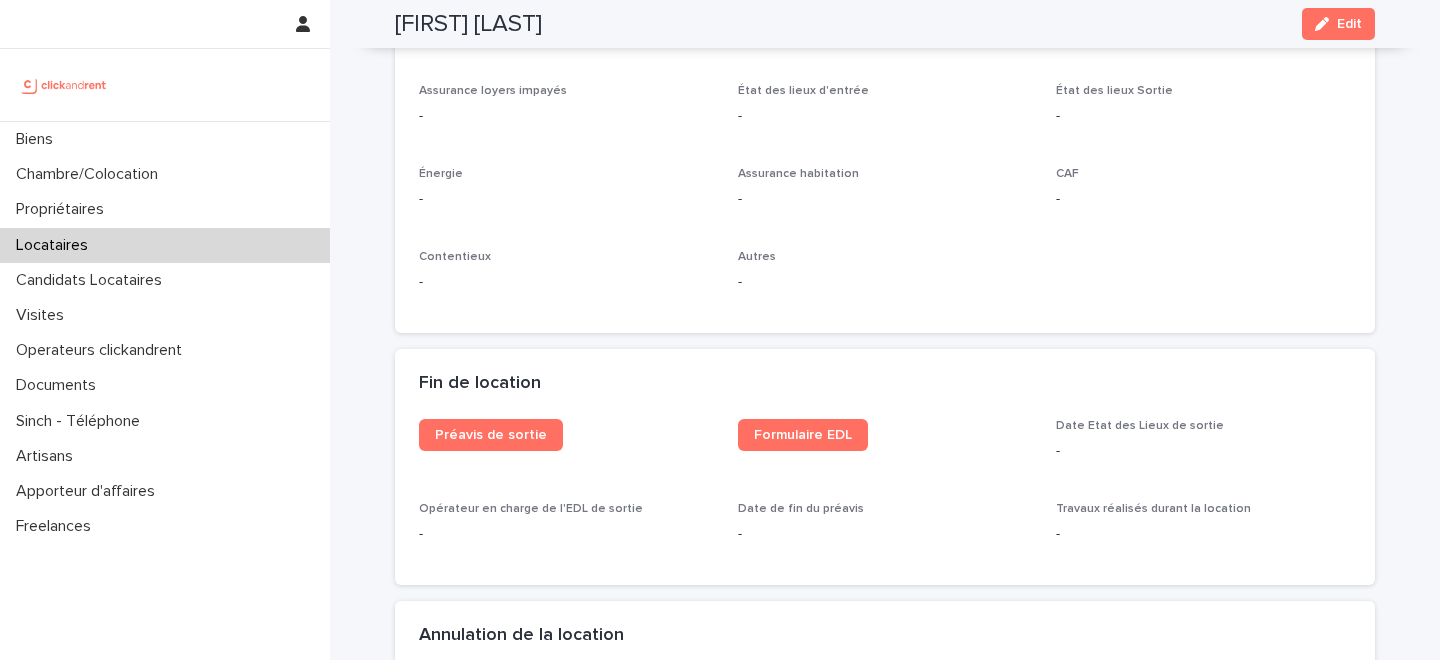 scroll, scrollTop: 2132, scrollLeft: 0, axis: vertical 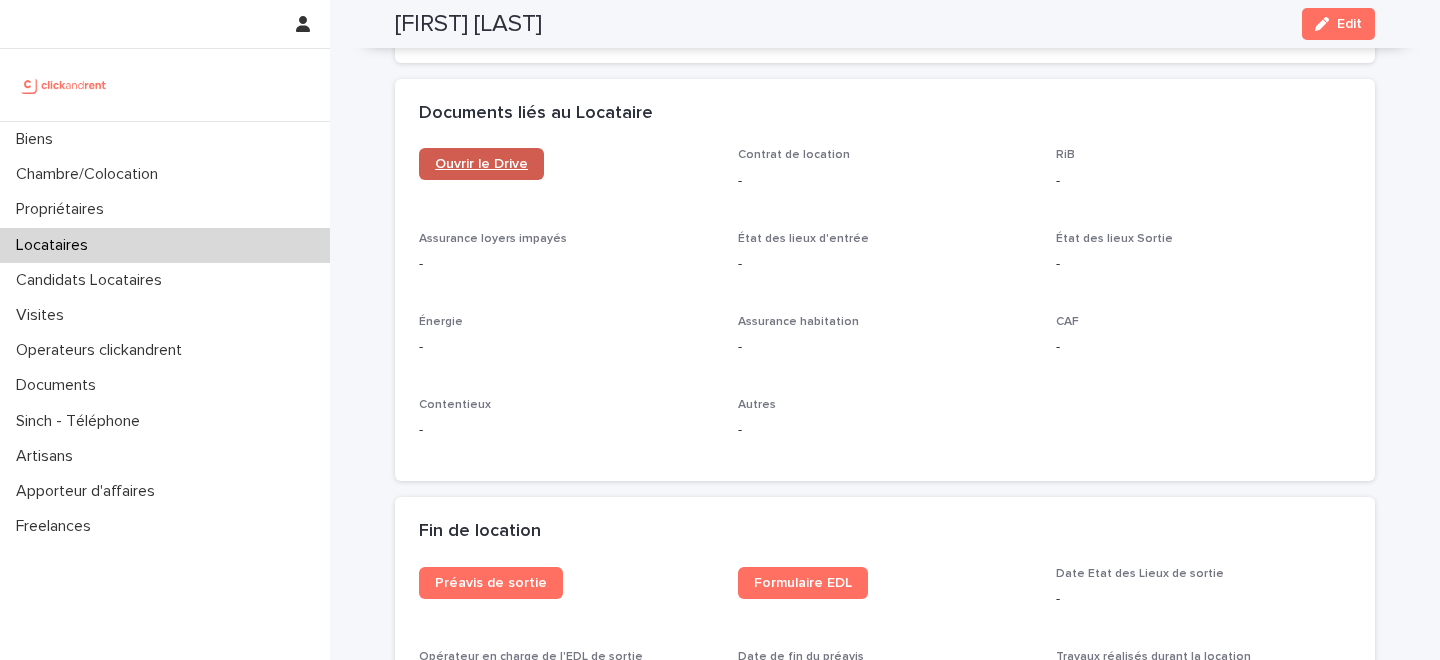 click on "Ouvrir le Drive" at bounding box center (481, 164) 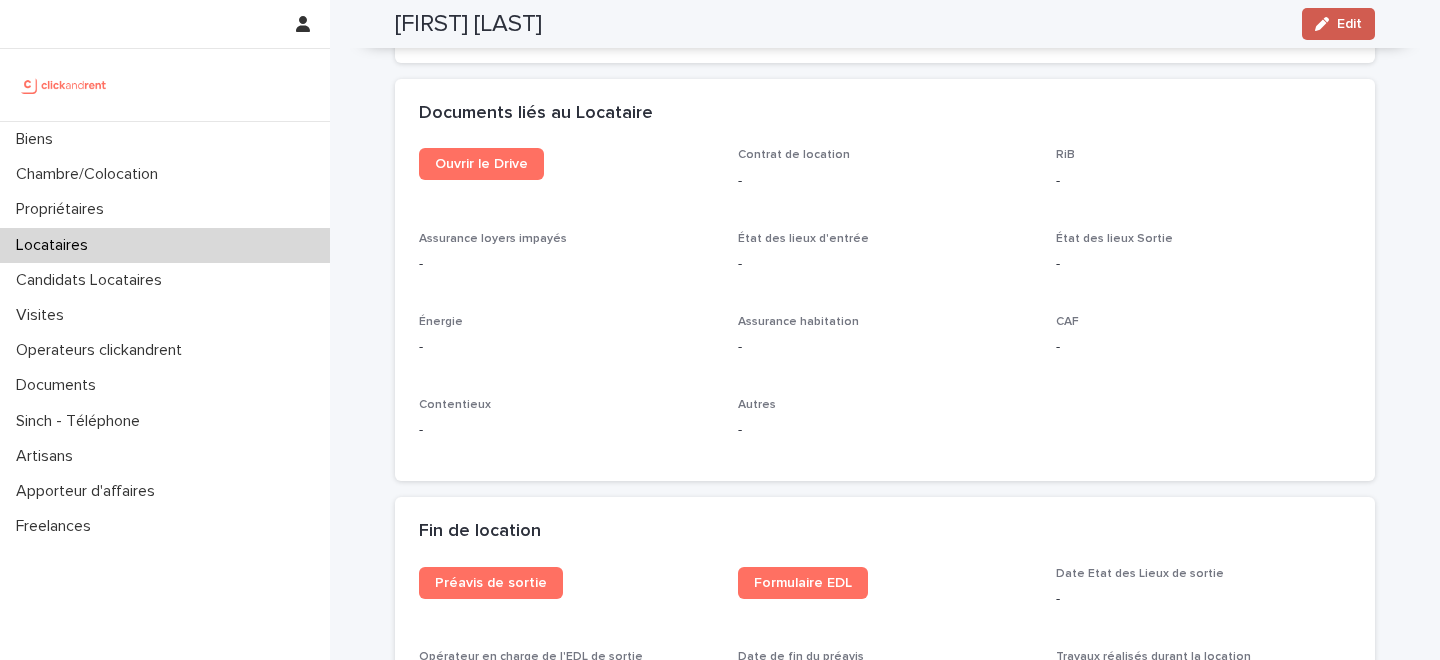 click on "Edit" at bounding box center [1349, 24] 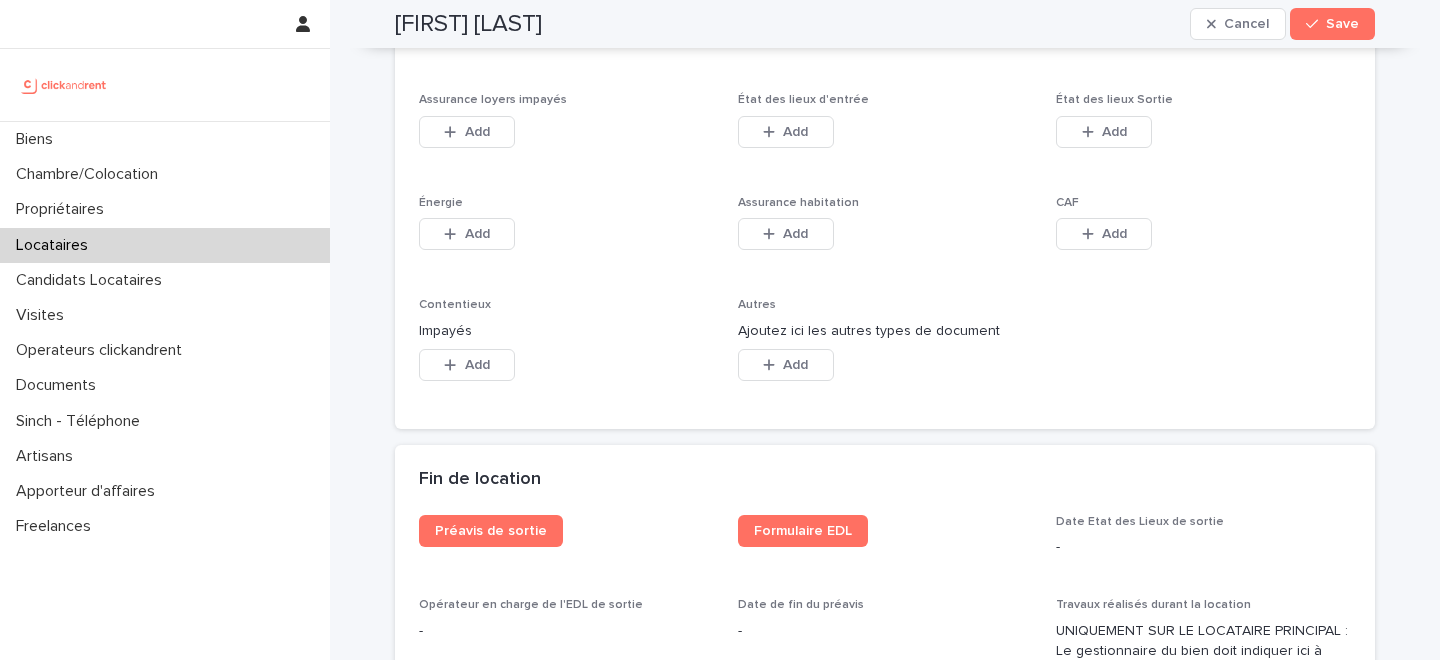 scroll, scrollTop: 3363, scrollLeft: 0, axis: vertical 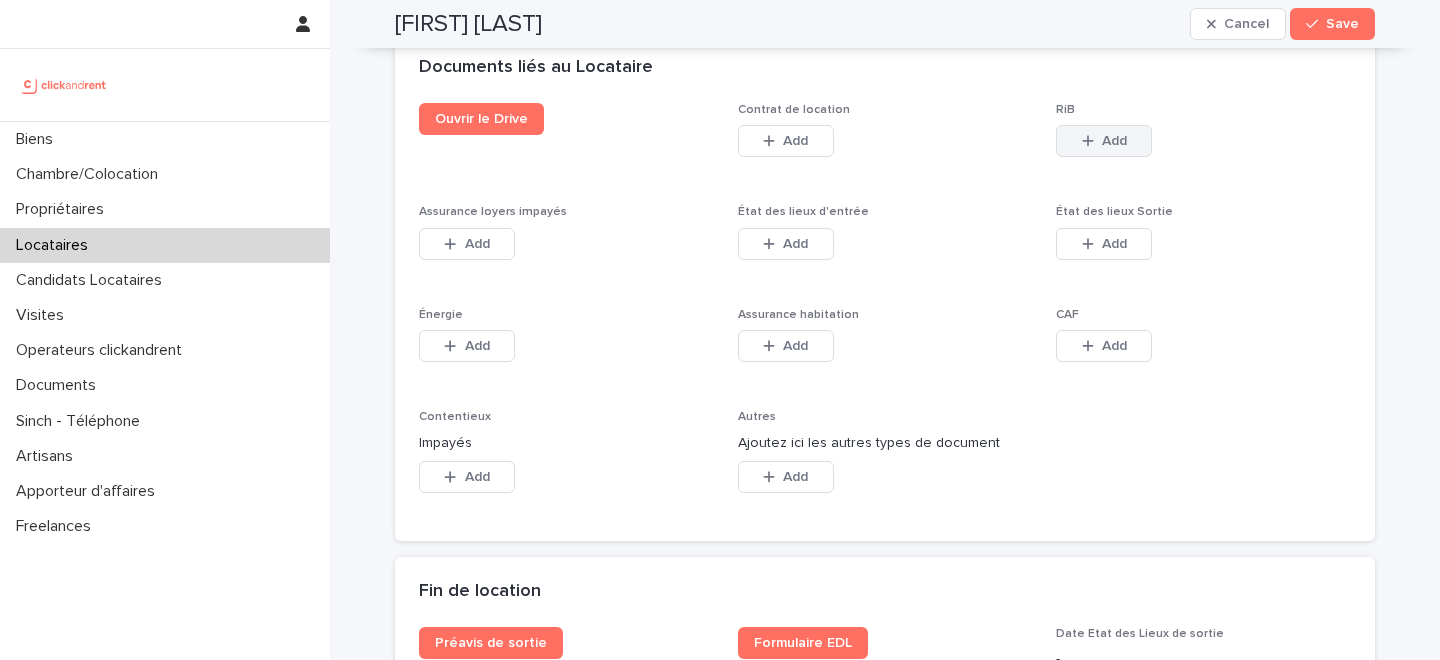click on "Add" at bounding box center (1114, 141) 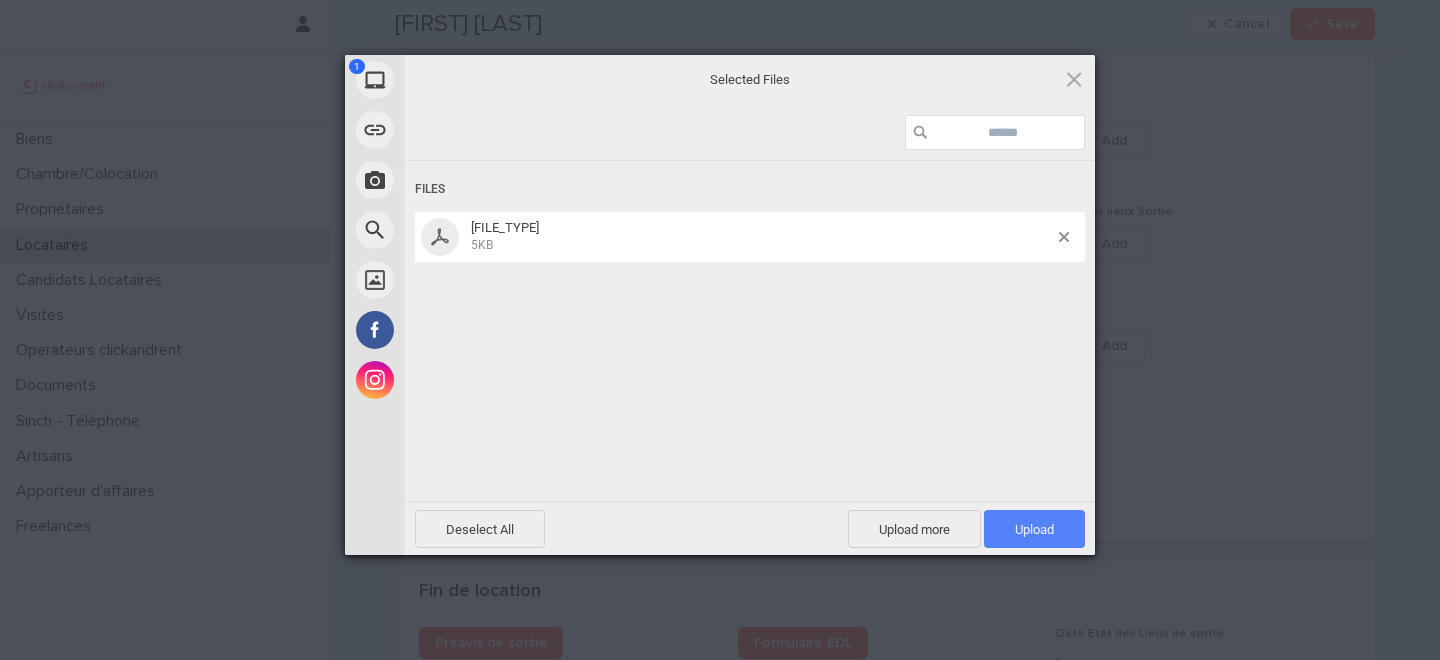 click on "Upload
1" at bounding box center (1034, 529) 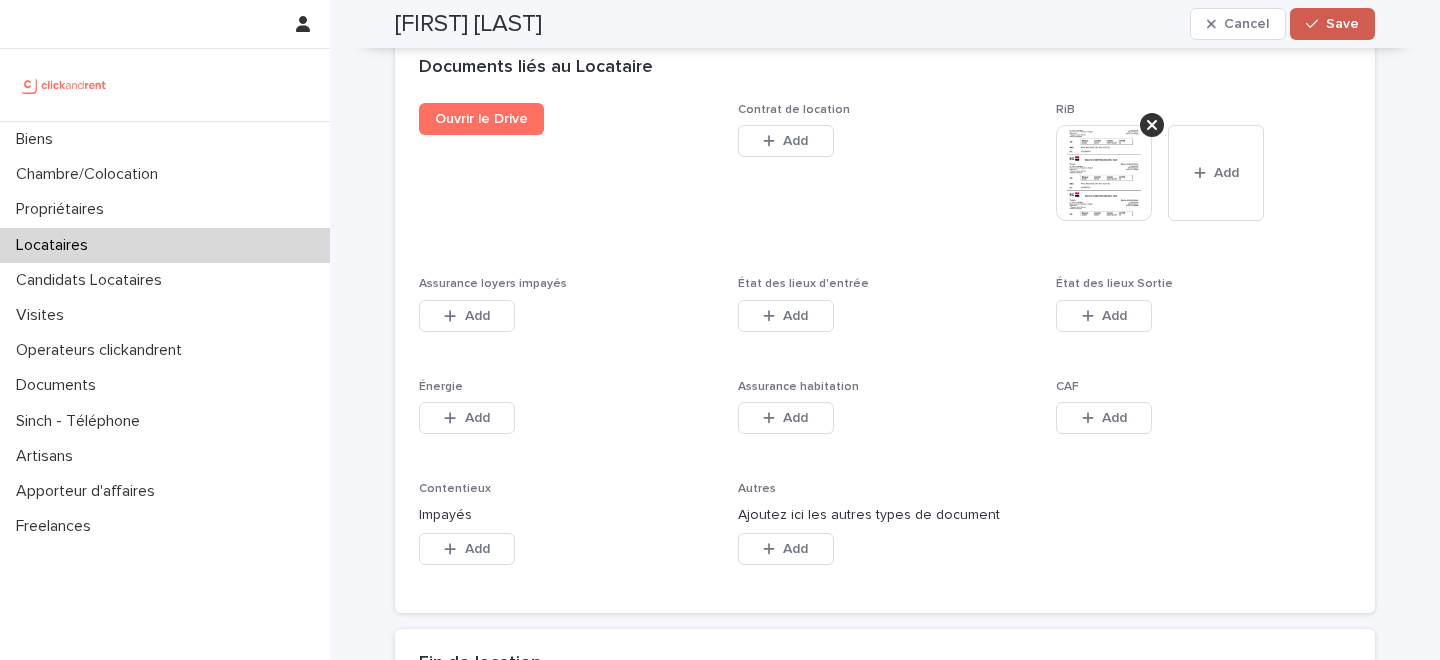 click on "Save" at bounding box center [1342, 24] 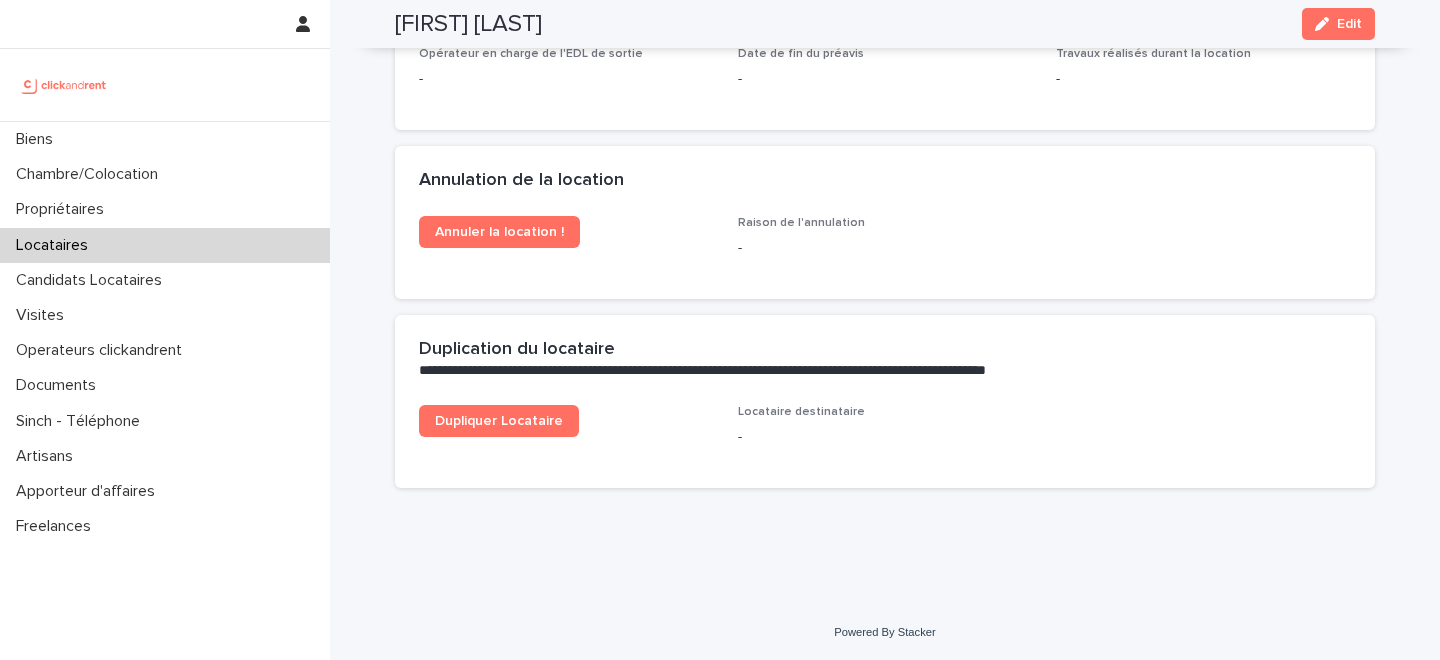 scroll, scrollTop: 2814, scrollLeft: 0, axis: vertical 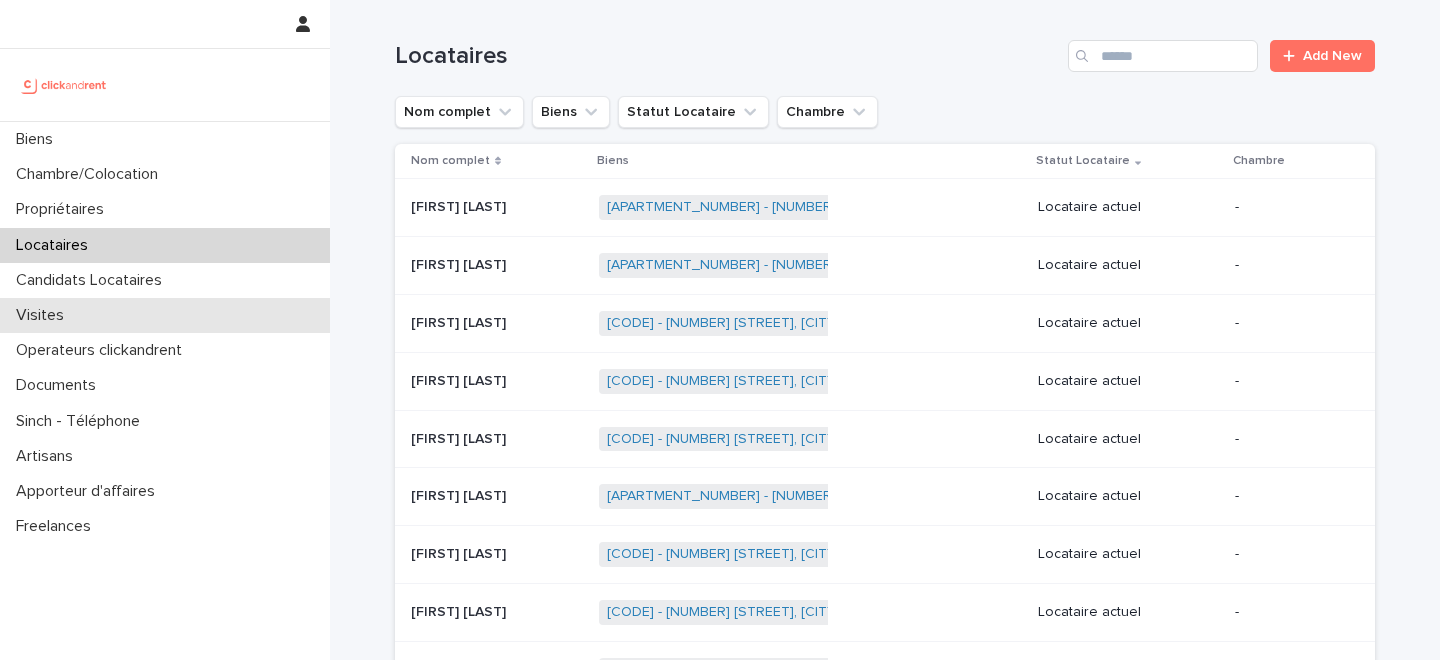 click on "Visites" at bounding box center [165, 315] 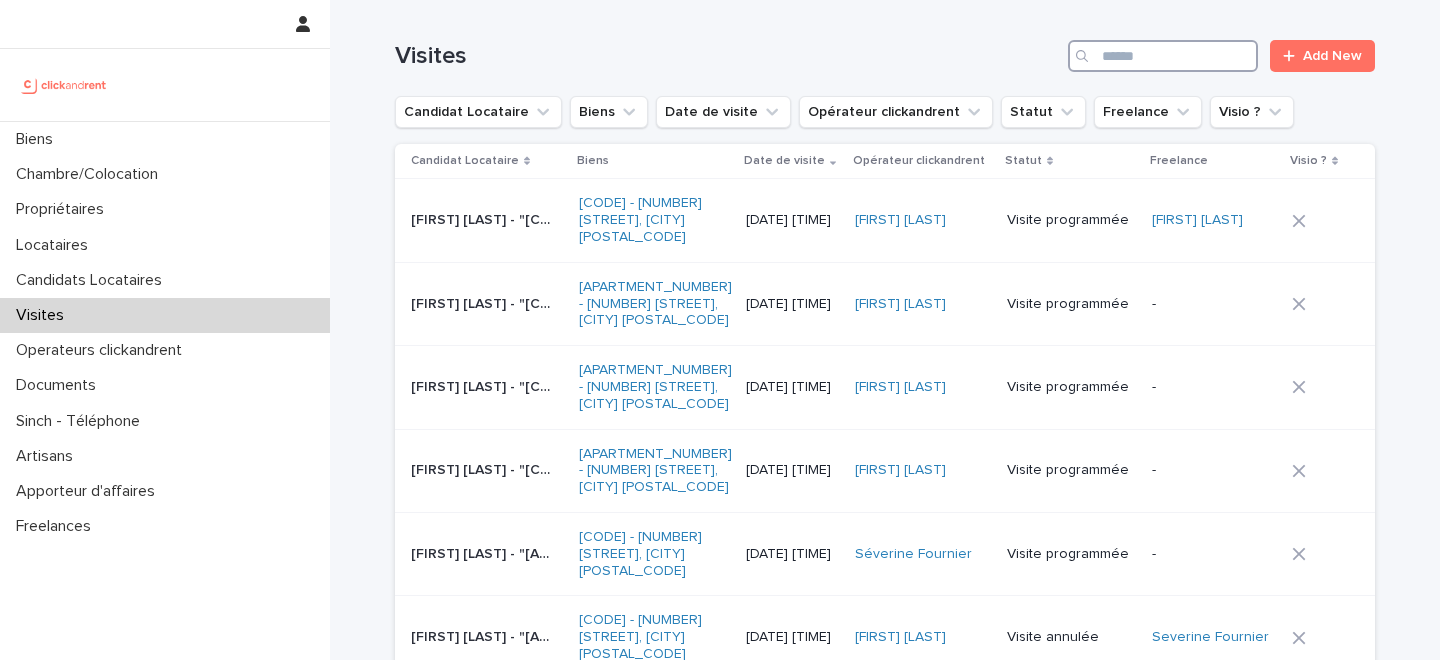 click at bounding box center [1163, 56] 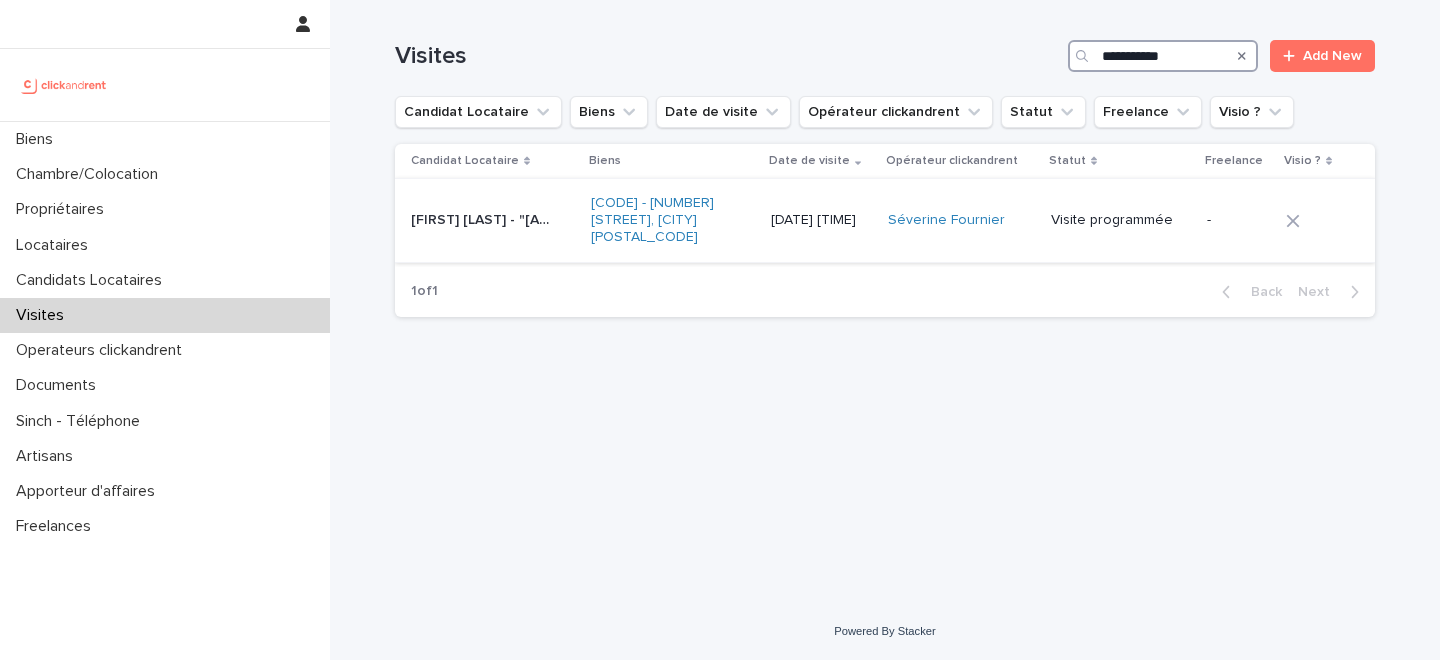 type on "**********" 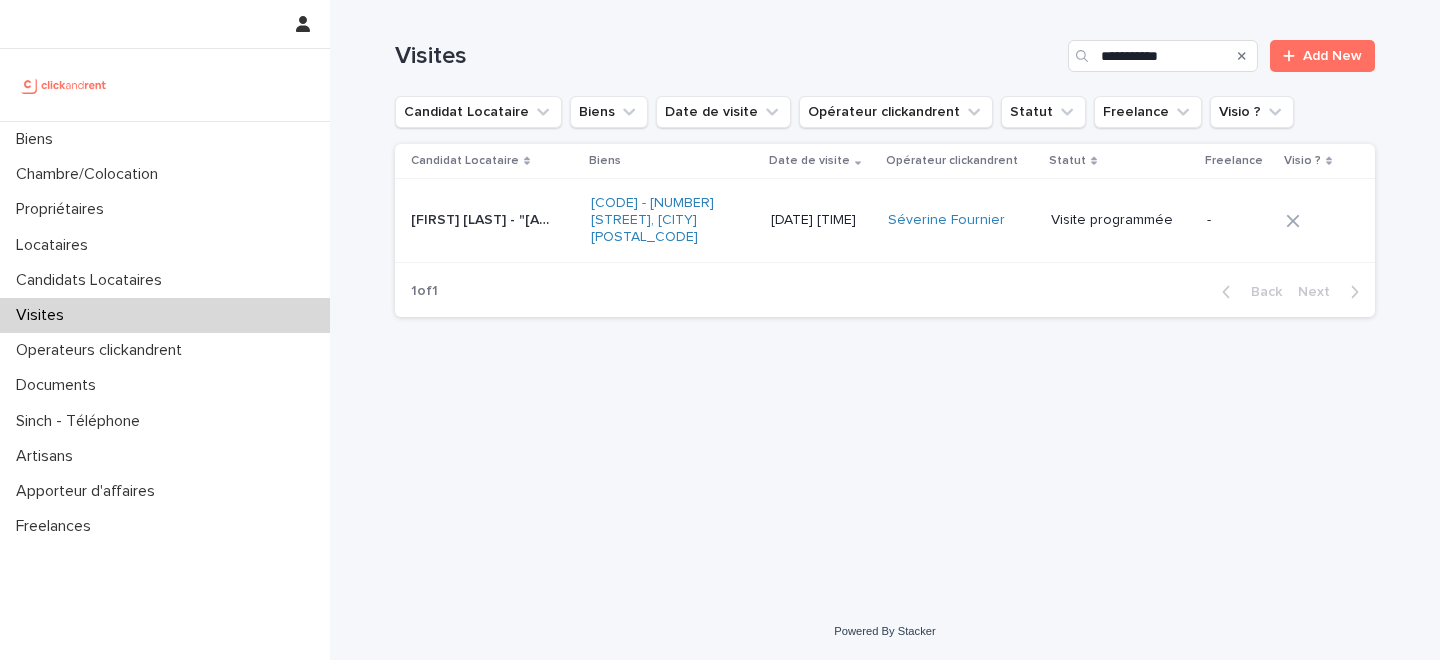 click on "[FIRST] [LAST] - "[APARTMENT_NUMBER] - [NUMBER] [STREET], [CITY] [POSTAL_CODE]"" at bounding box center [484, 218] 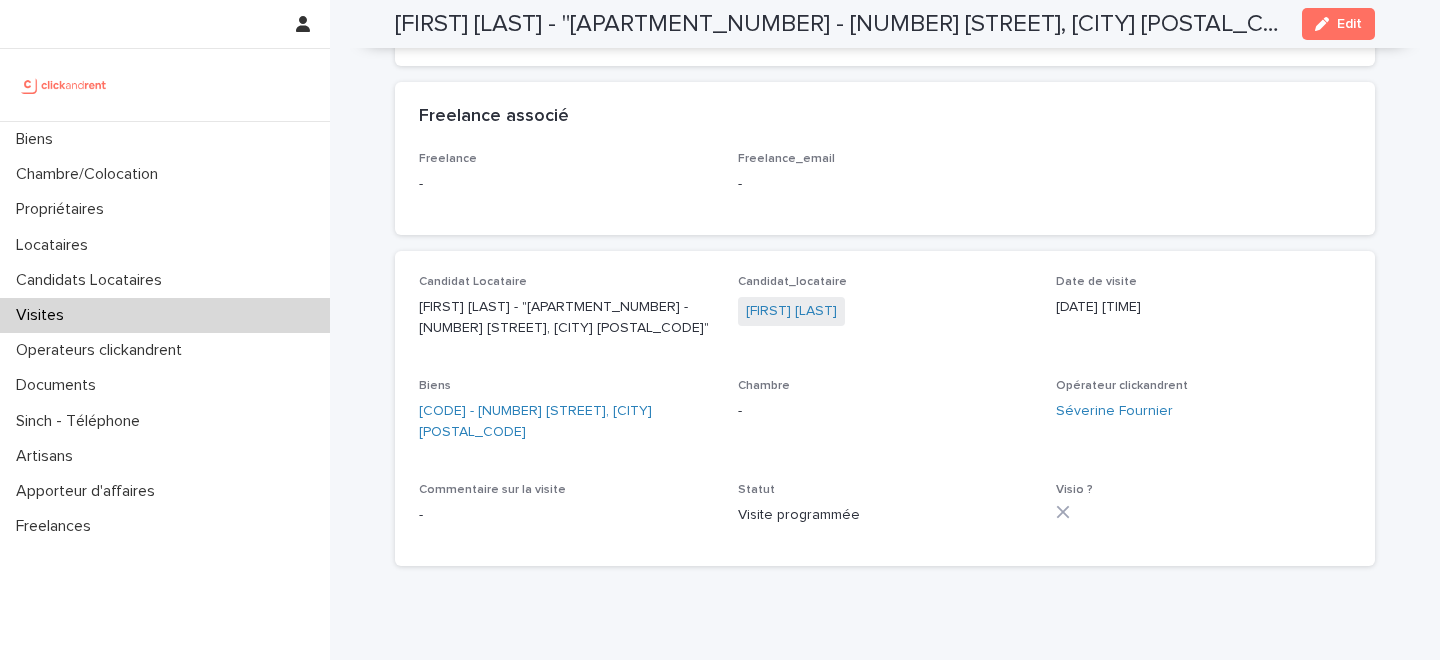 scroll, scrollTop: 302, scrollLeft: 0, axis: vertical 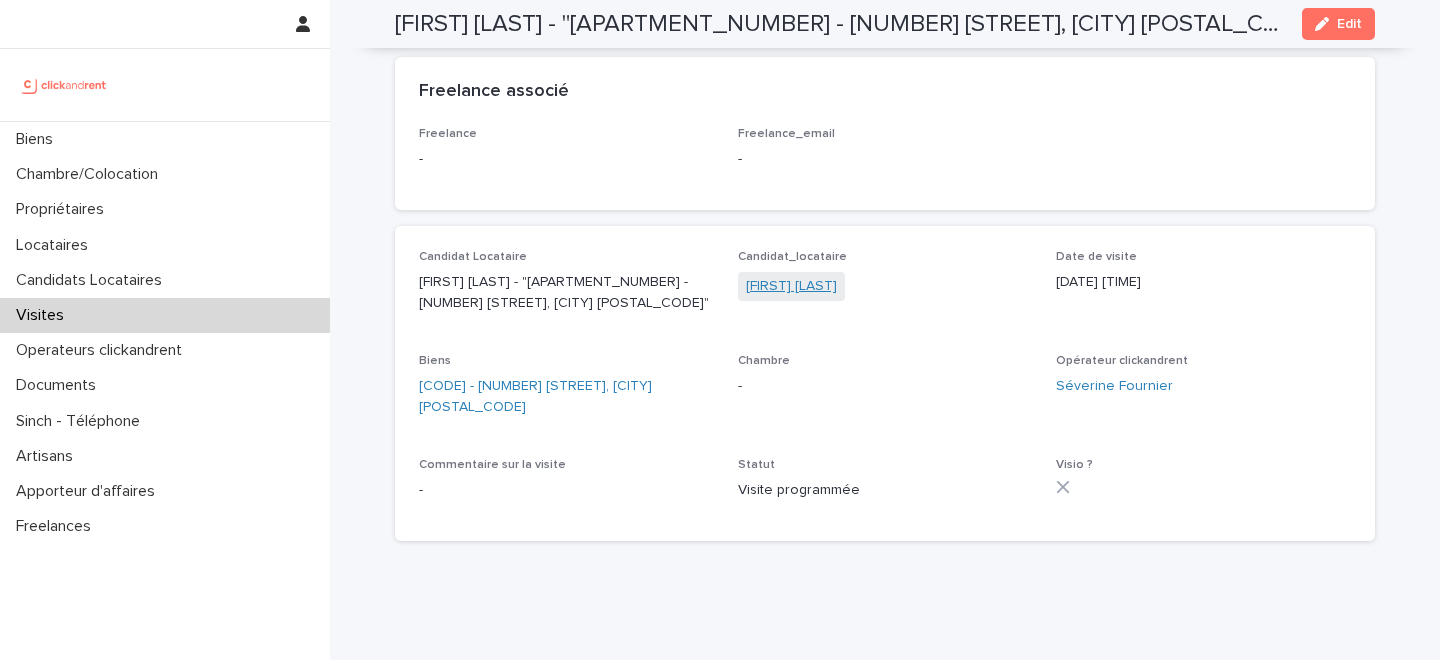click on "[FIRST] [LAST]" at bounding box center (791, 286) 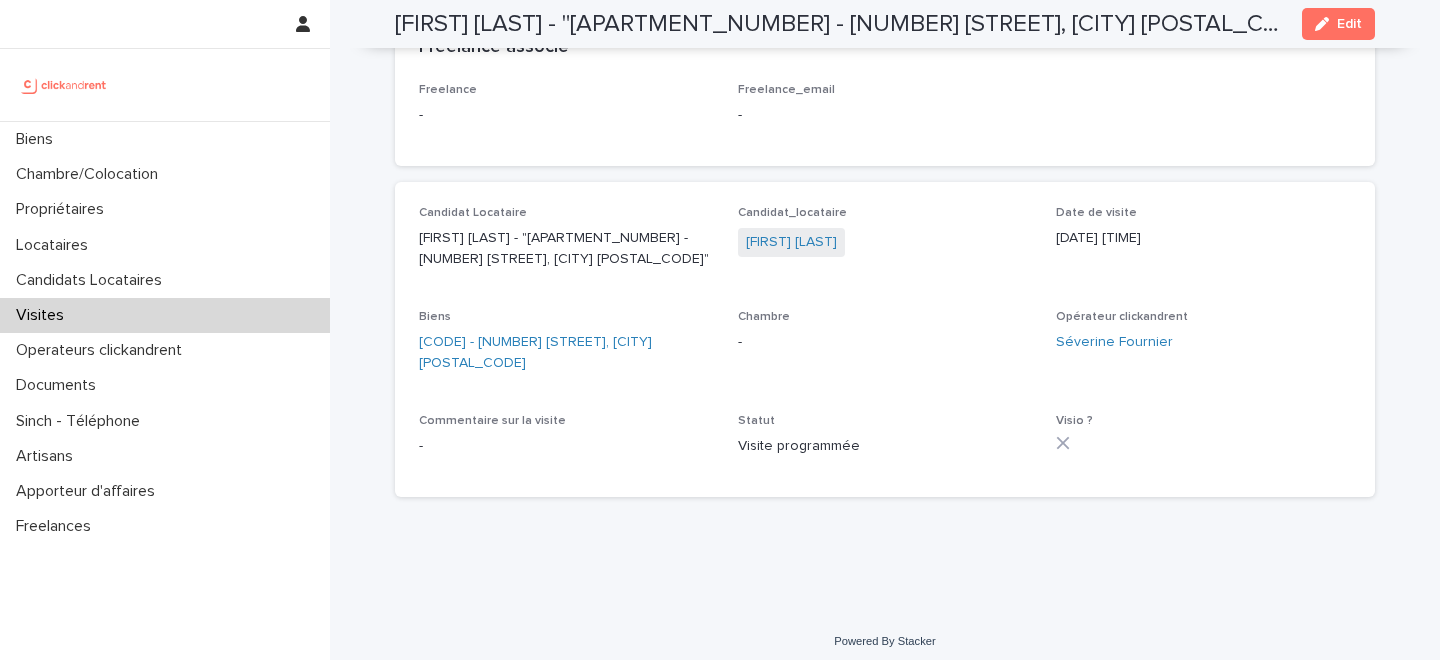scroll, scrollTop: 356, scrollLeft: 0, axis: vertical 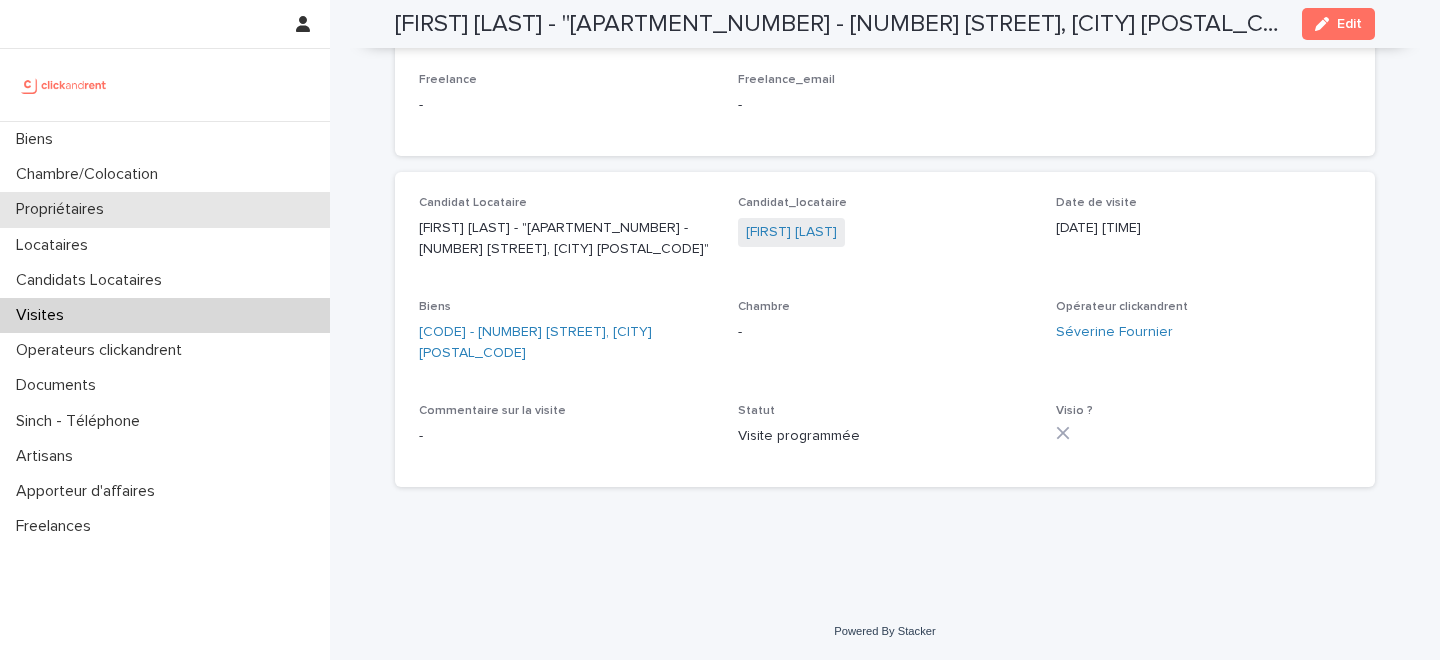 click on "Propriétaires" at bounding box center [165, 209] 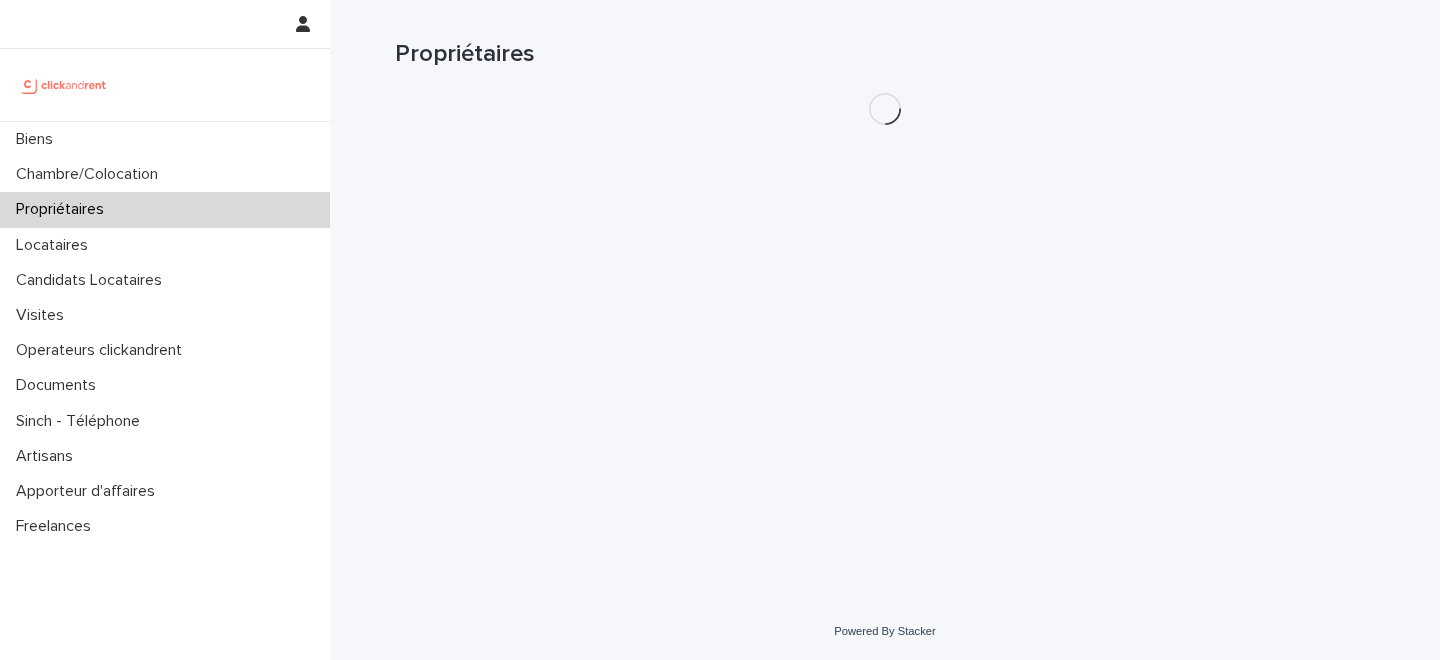 scroll, scrollTop: 0, scrollLeft: 0, axis: both 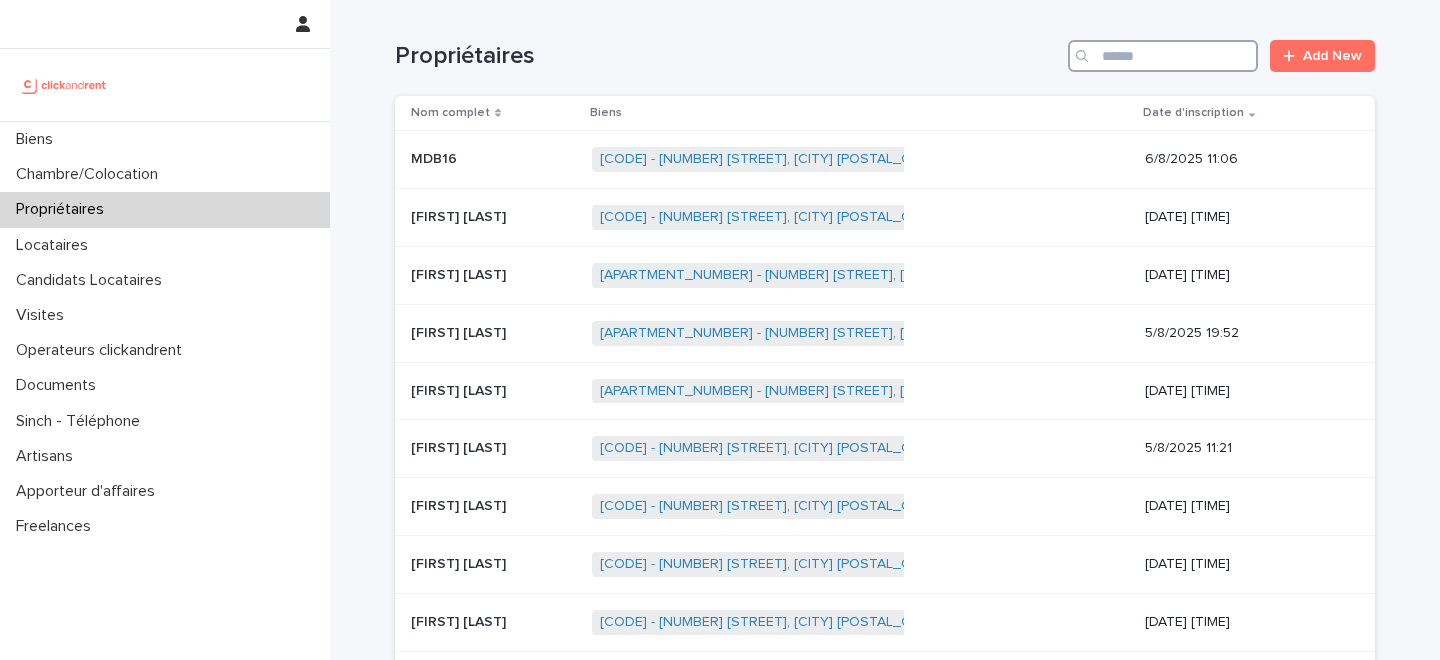 click at bounding box center [1163, 56] 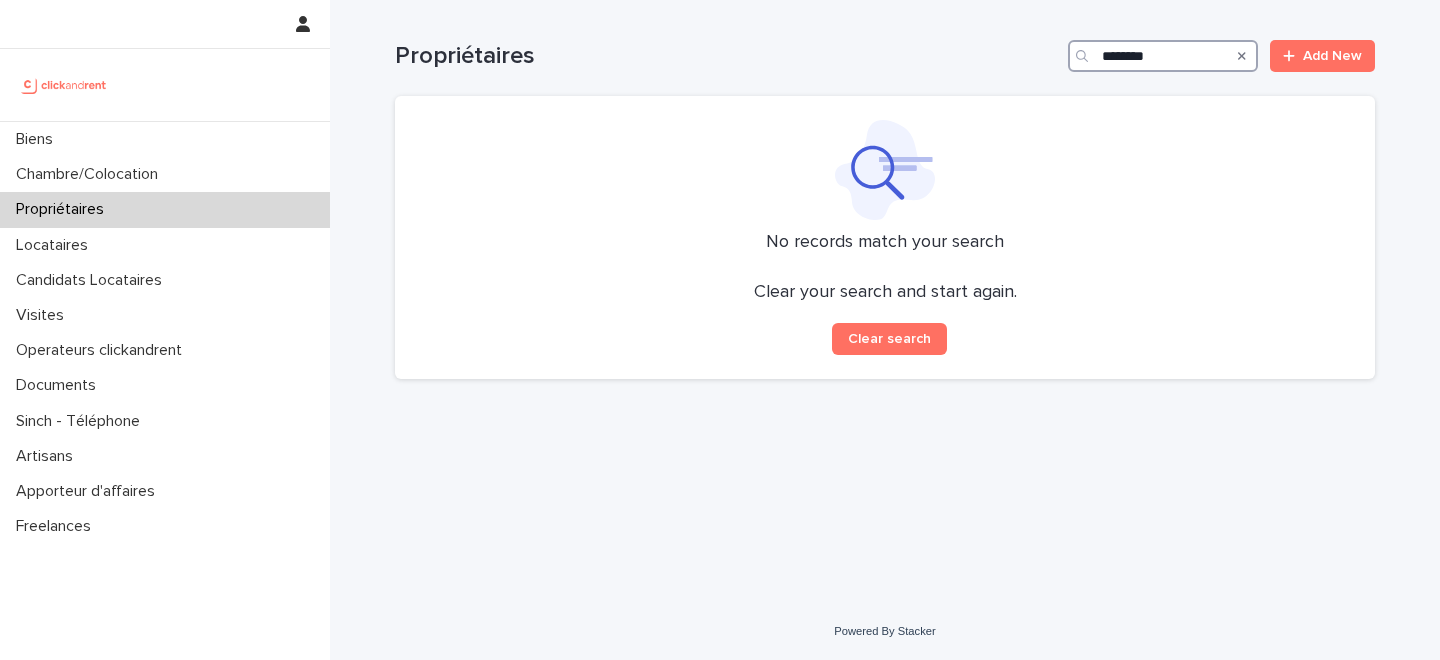 click on "********" at bounding box center [1163, 56] 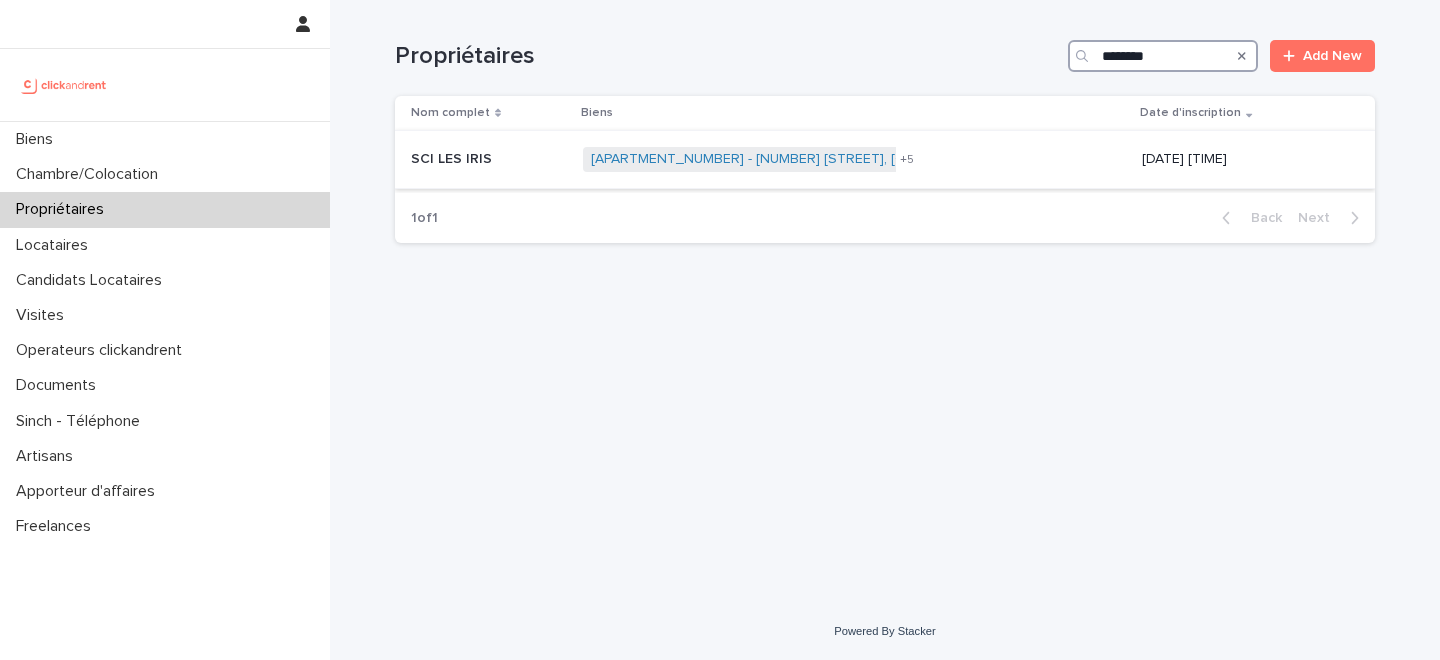 type on "********" 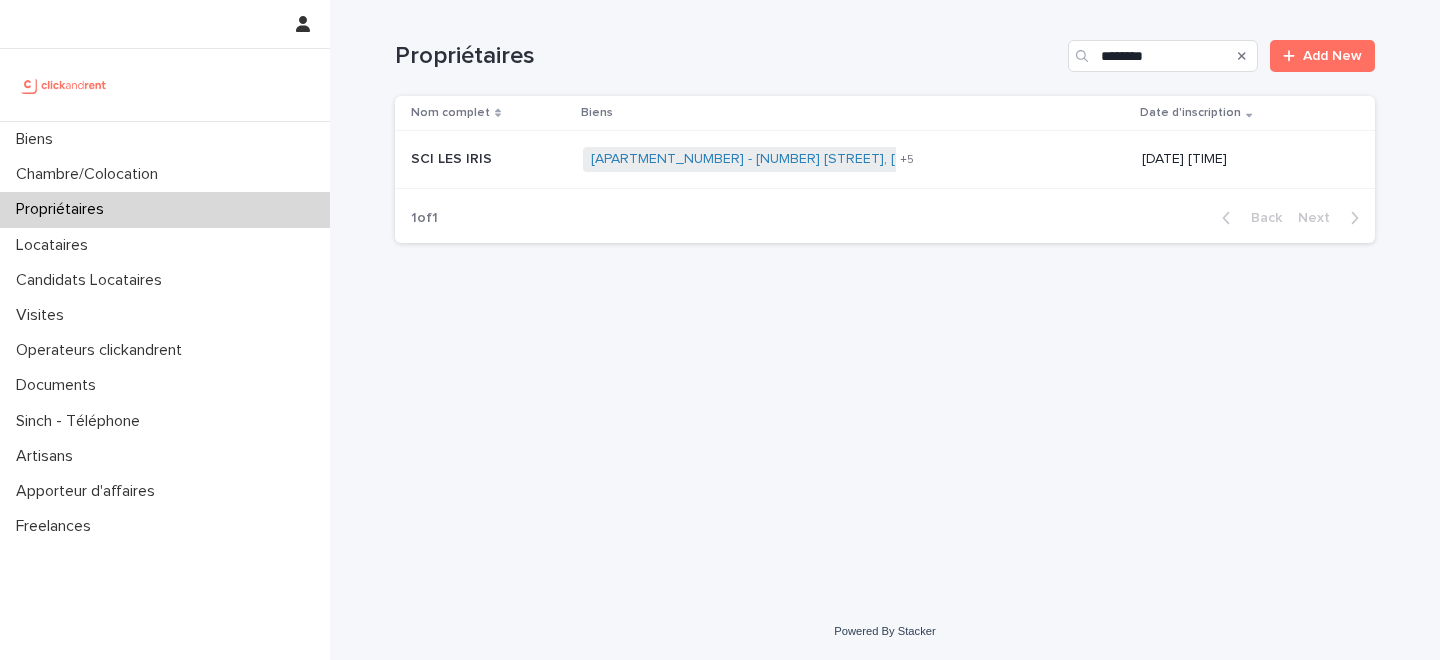 click at bounding box center (489, 159) 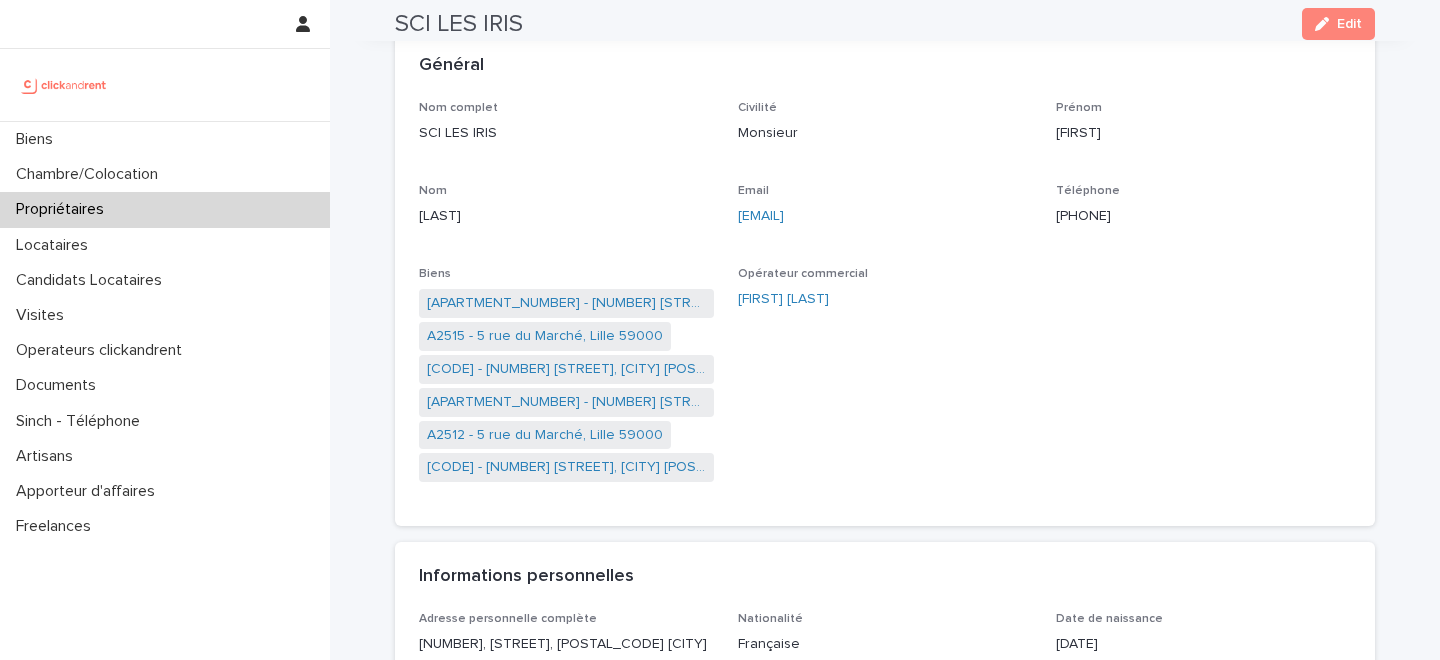 scroll, scrollTop: 0, scrollLeft: 0, axis: both 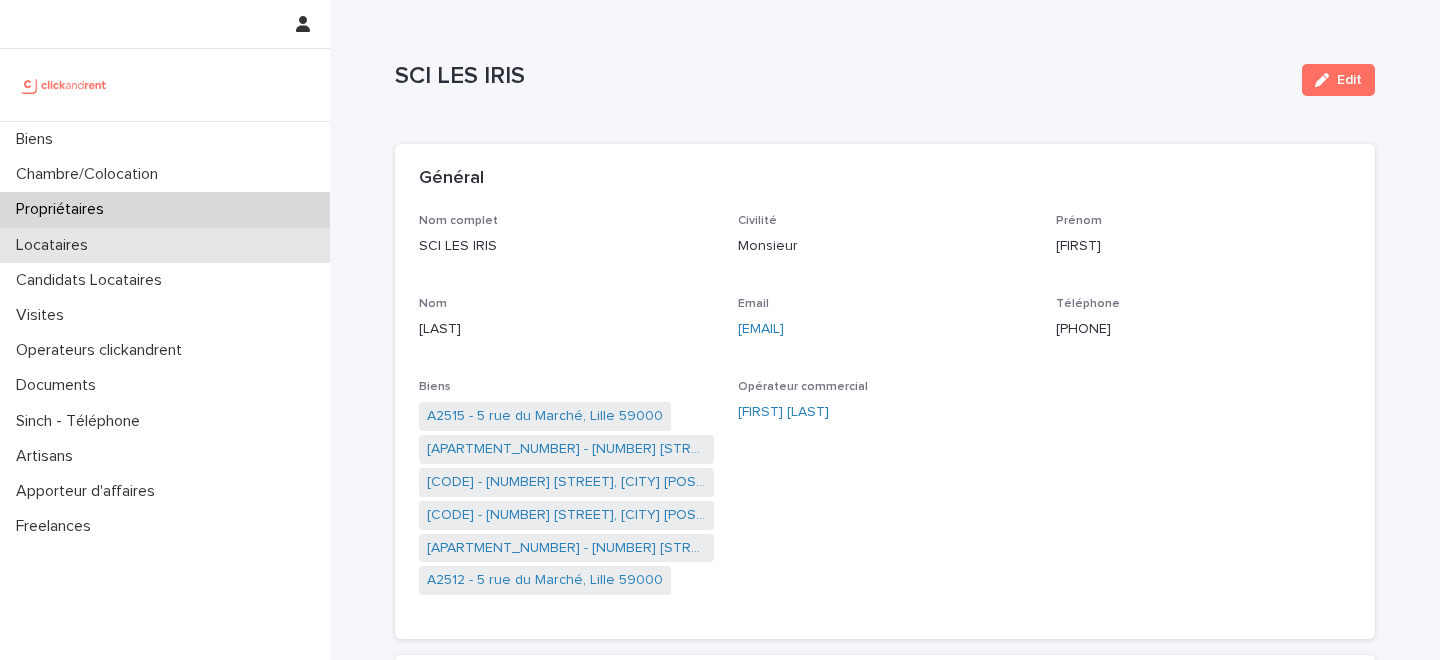 click on "Locataires" at bounding box center [165, 245] 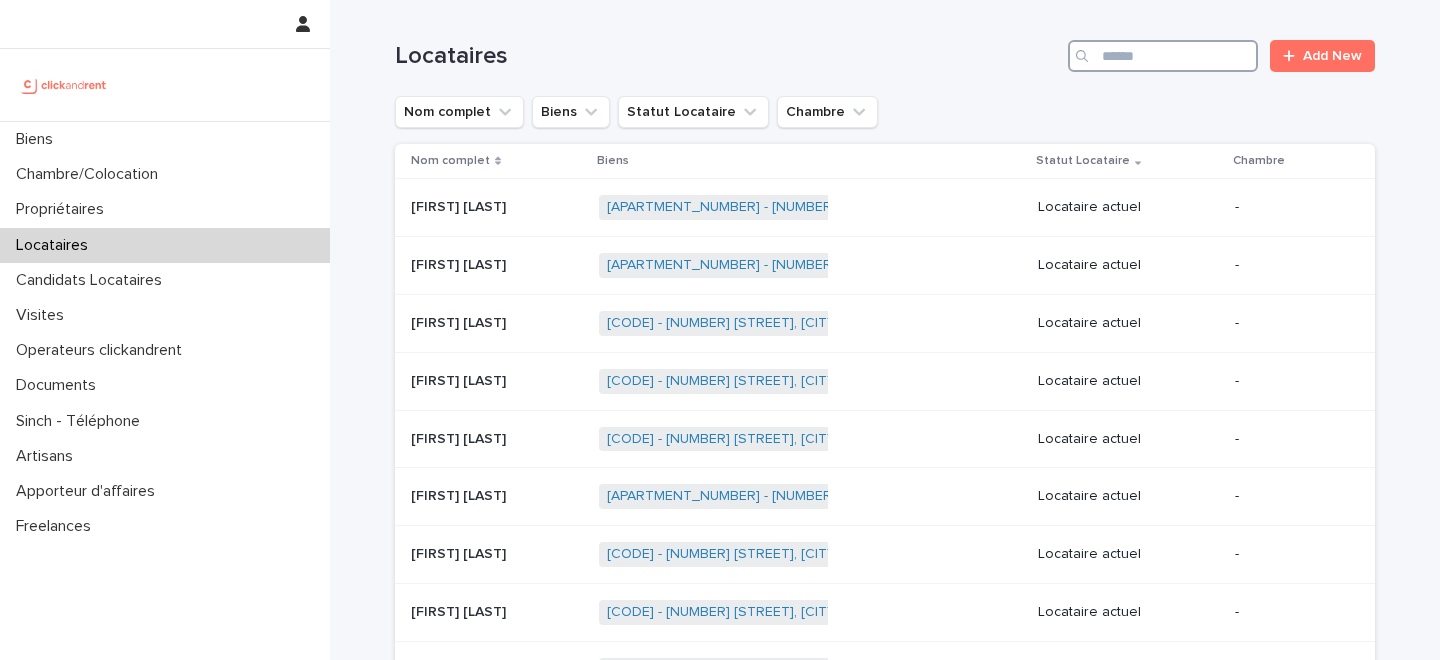click at bounding box center [1163, 56] 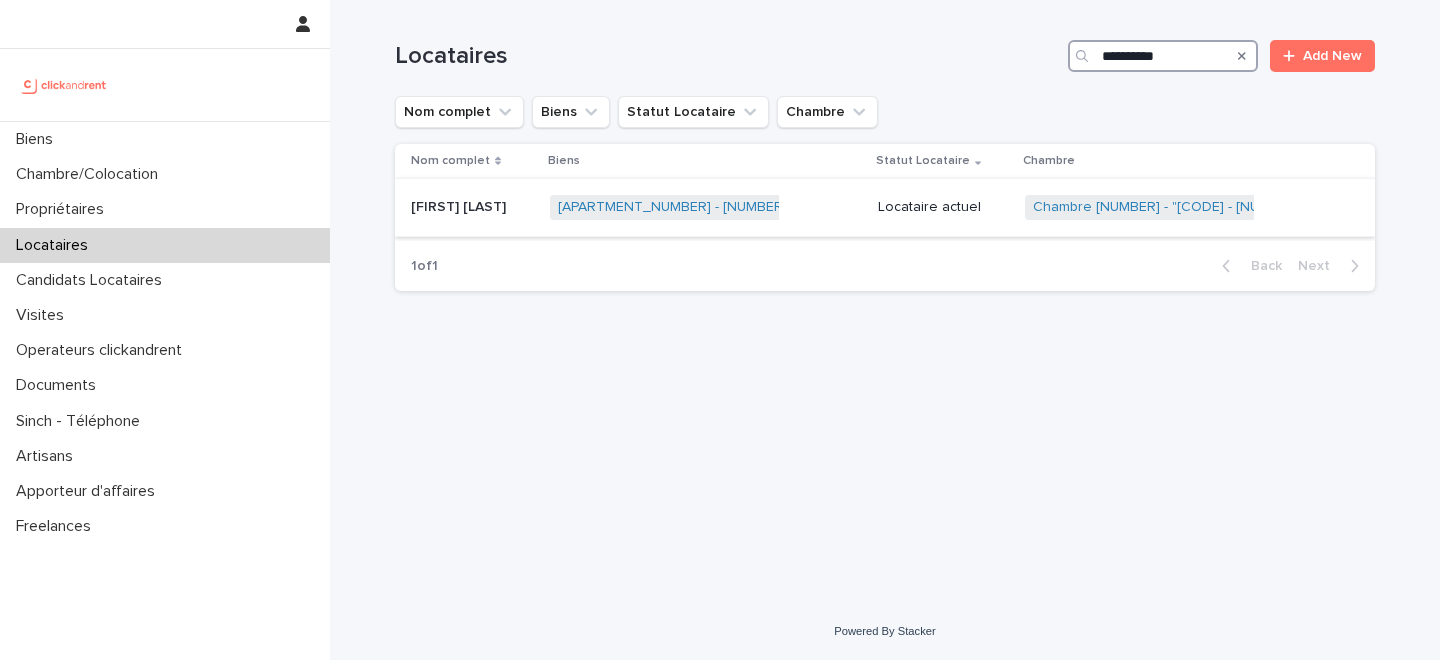 type on "**********" 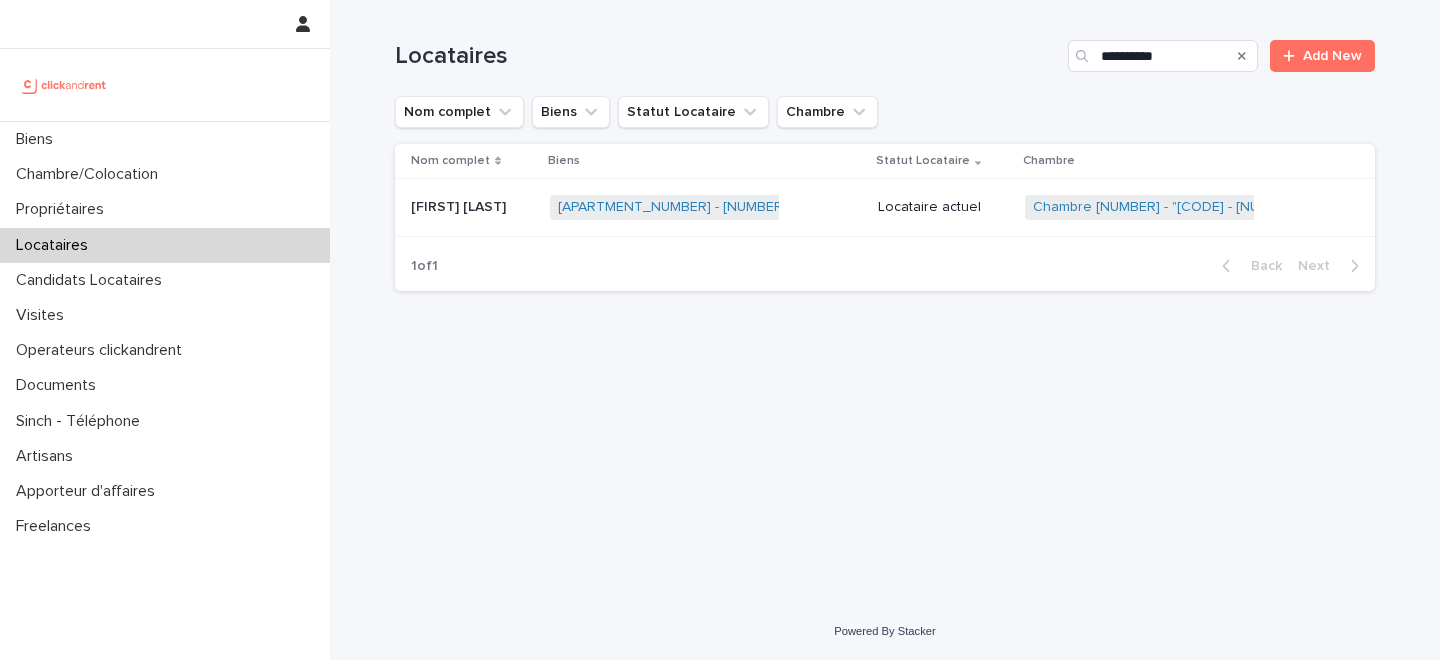 click on "[FIRST] [LAST]" at bounding box center [460, 205] 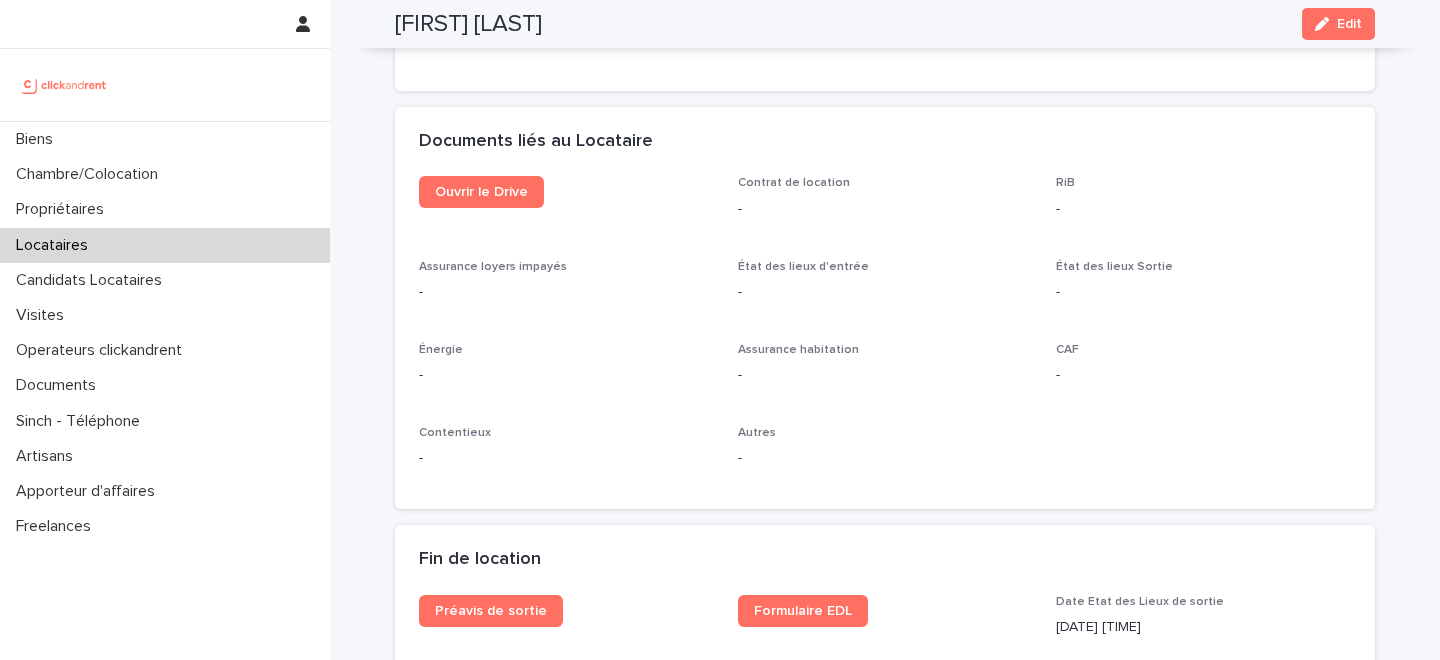 scroll, scrollTop: 2098, scrollLeft: 0, axis: vertical 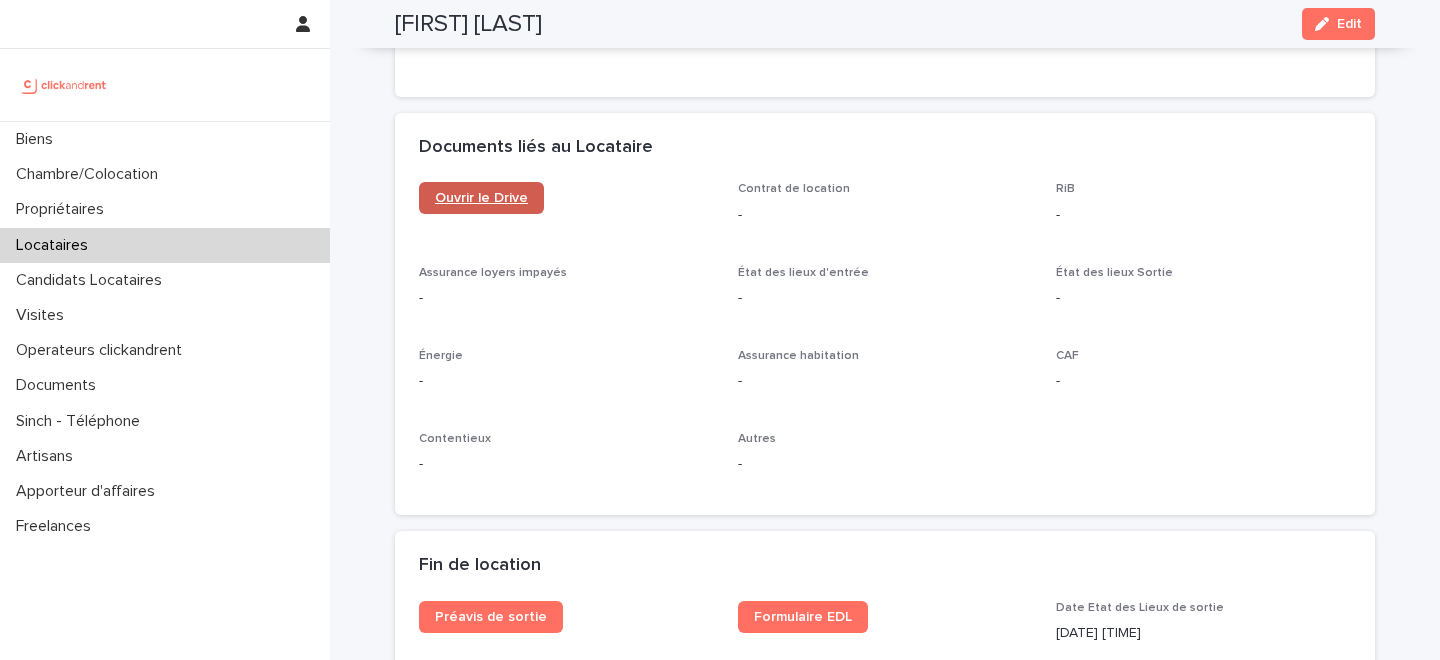 click on "Ouvrir le Drive" at bounding box center (481, 198) 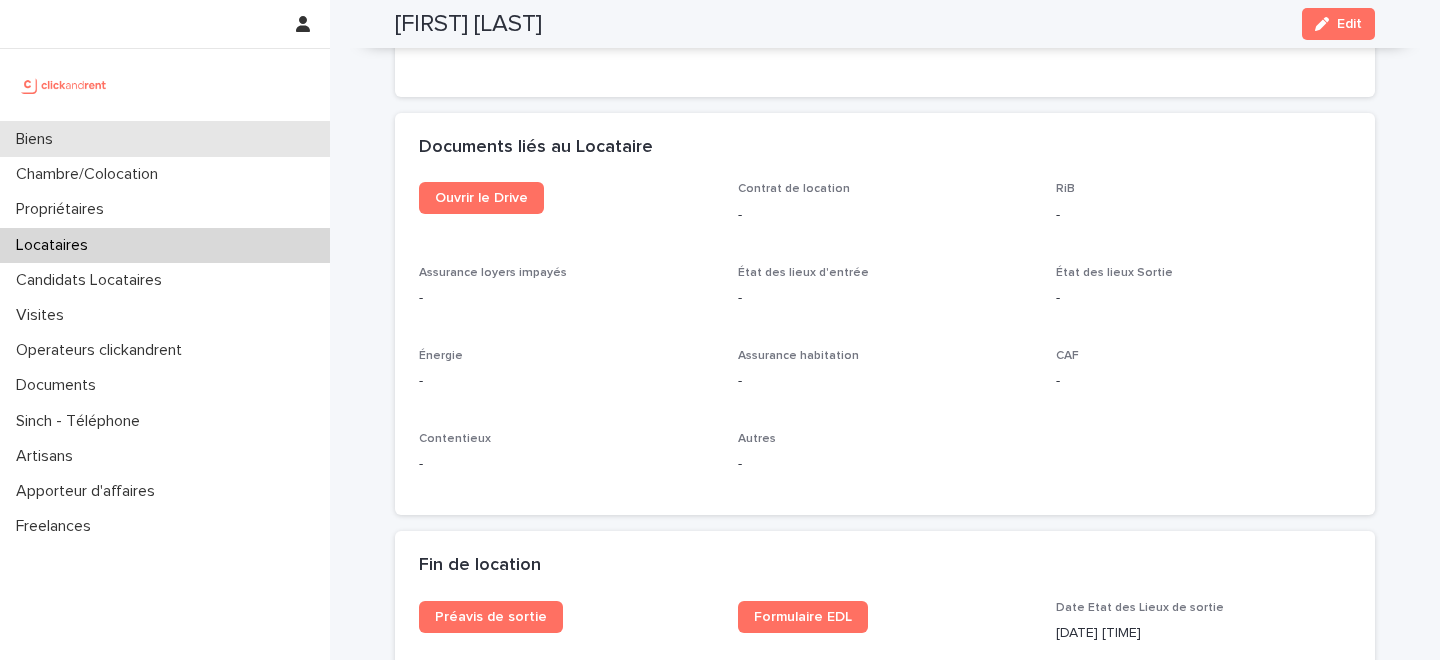 click on "Biens" at bounding box center [165, 139] 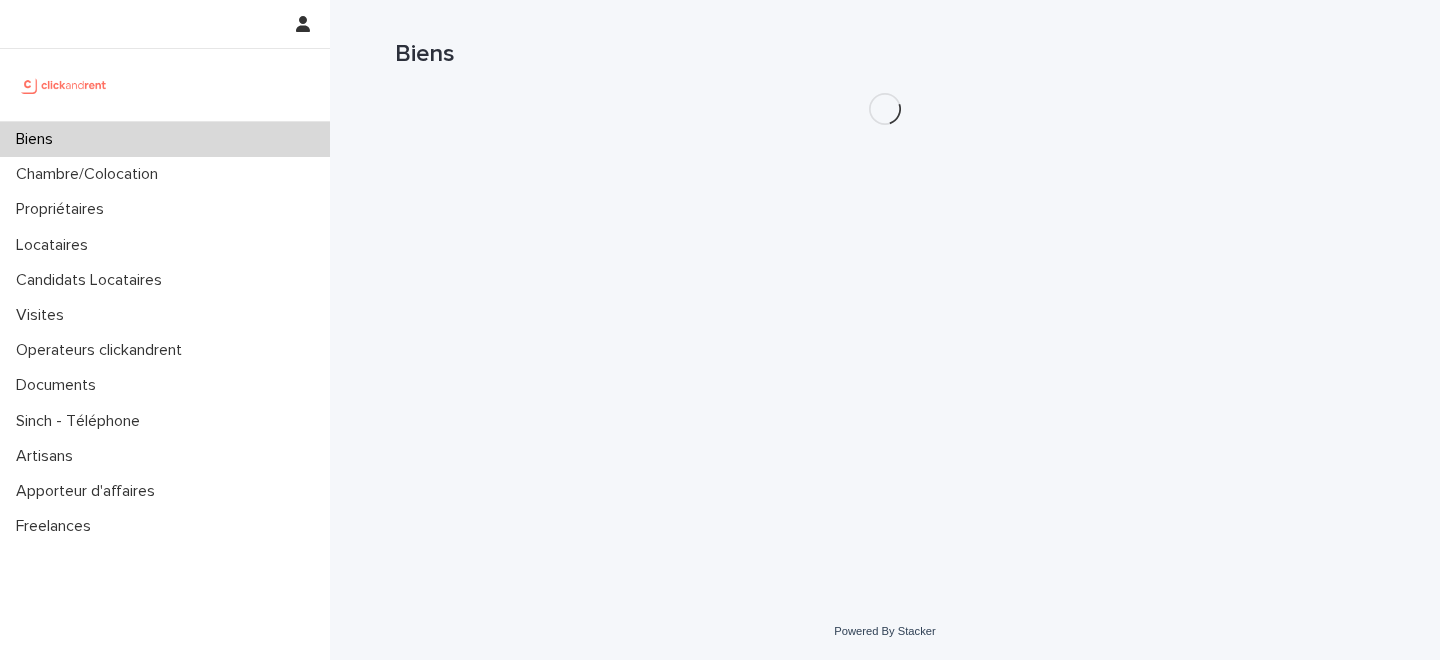 scroll, scrollTop: 0, scrollLeft: 0, axis: both 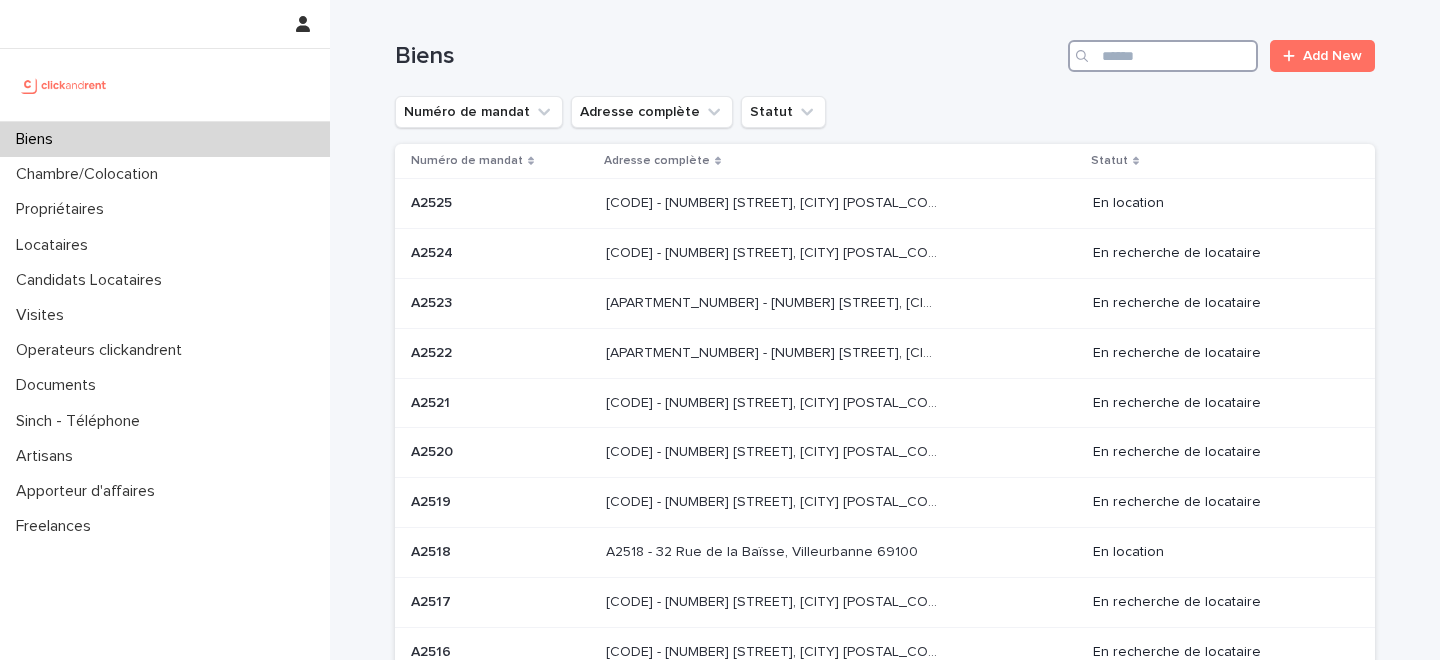 click at bounding box center (1163, 56) 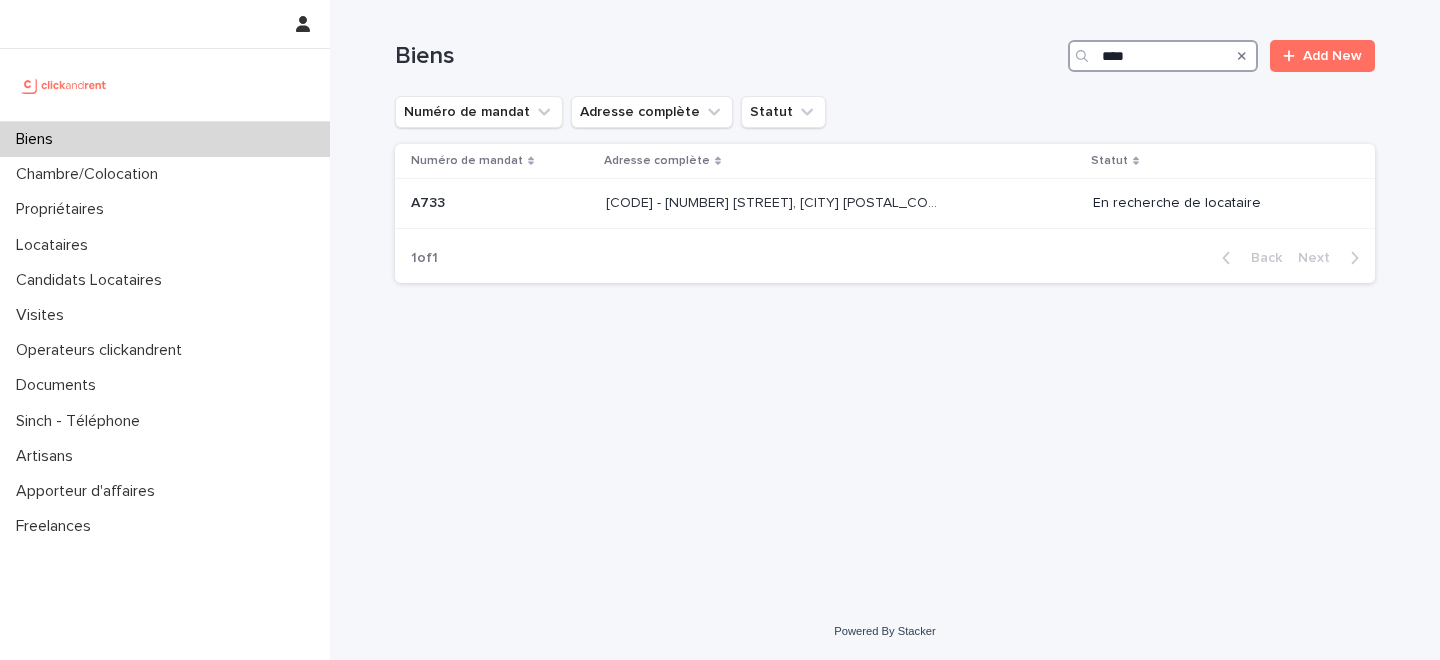 type on "****" 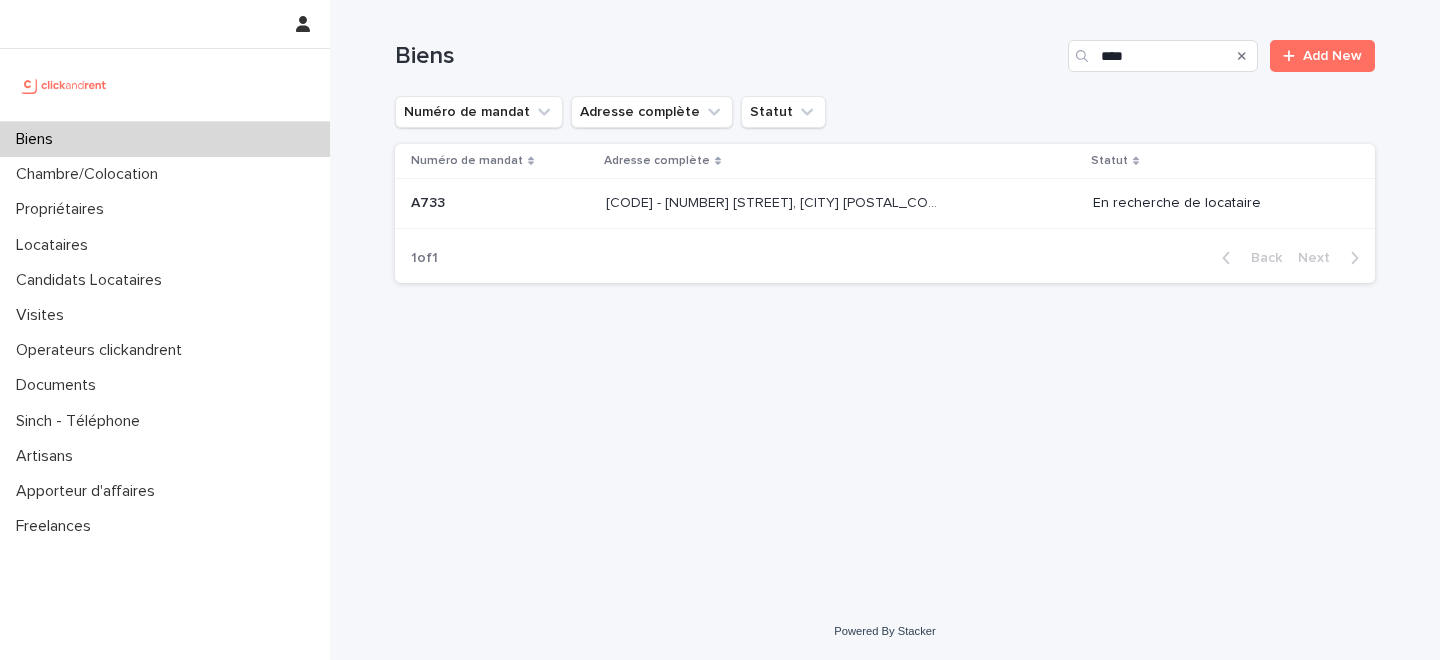 click on "[CODE] - [NUMBER] [STREET], [CITY] [POSTAL_CODE]" at bounding box center (774, 201) 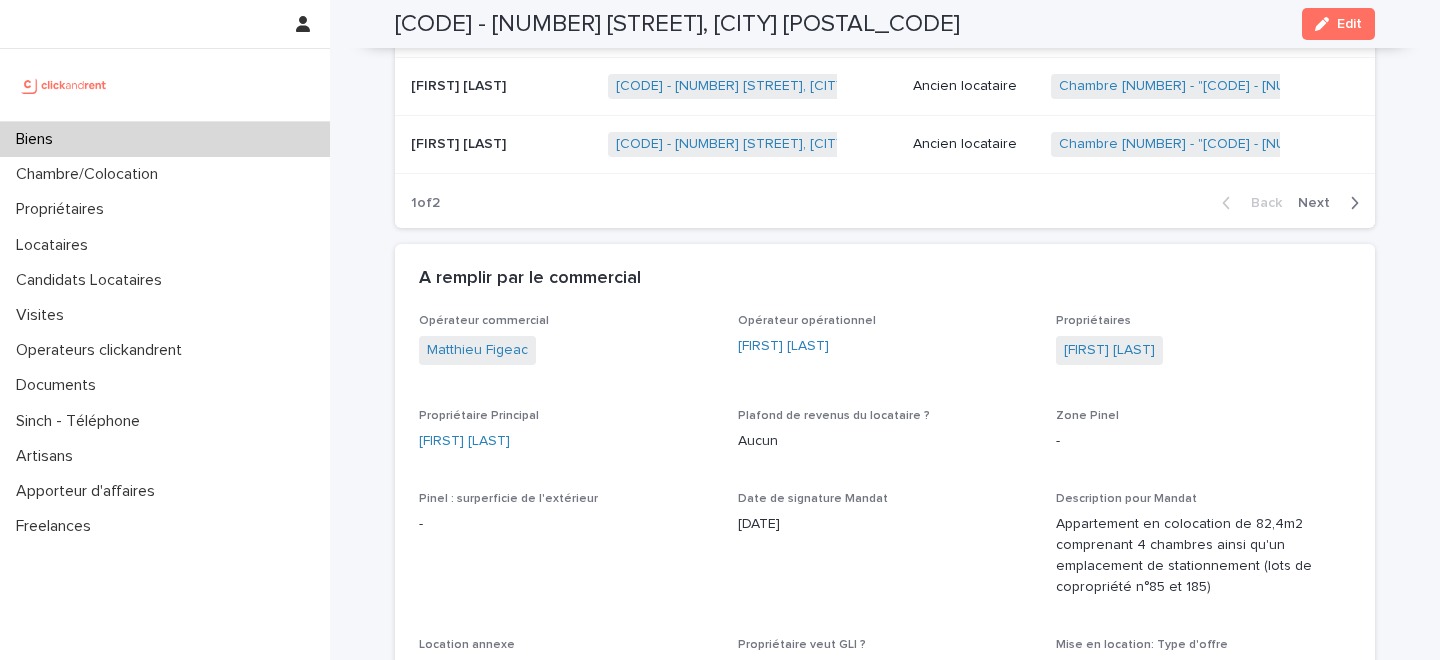 scroll, scrollTop: 1661, scrollLeft: 0, axis: vertical 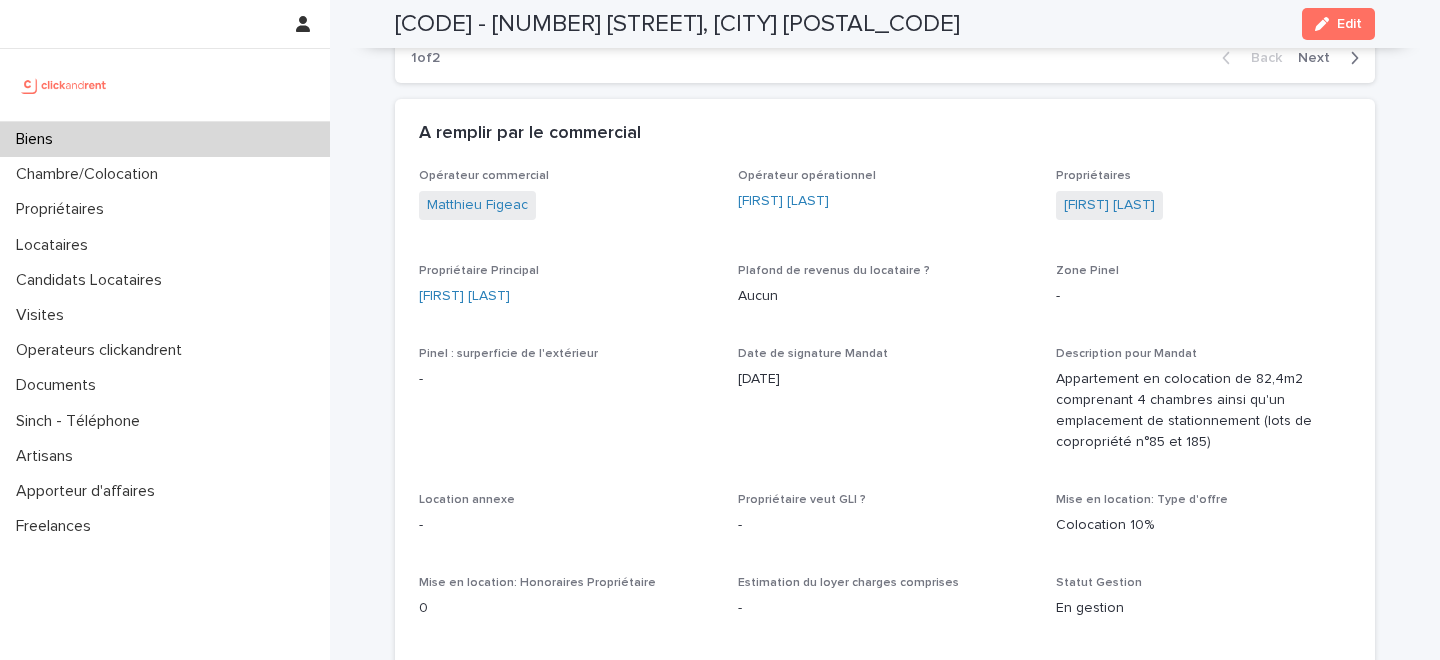 click on "[CODE] - [NUMBER] [STREET], [CITY] [POSTAL_CODE]" at bounding box center (677, 24) 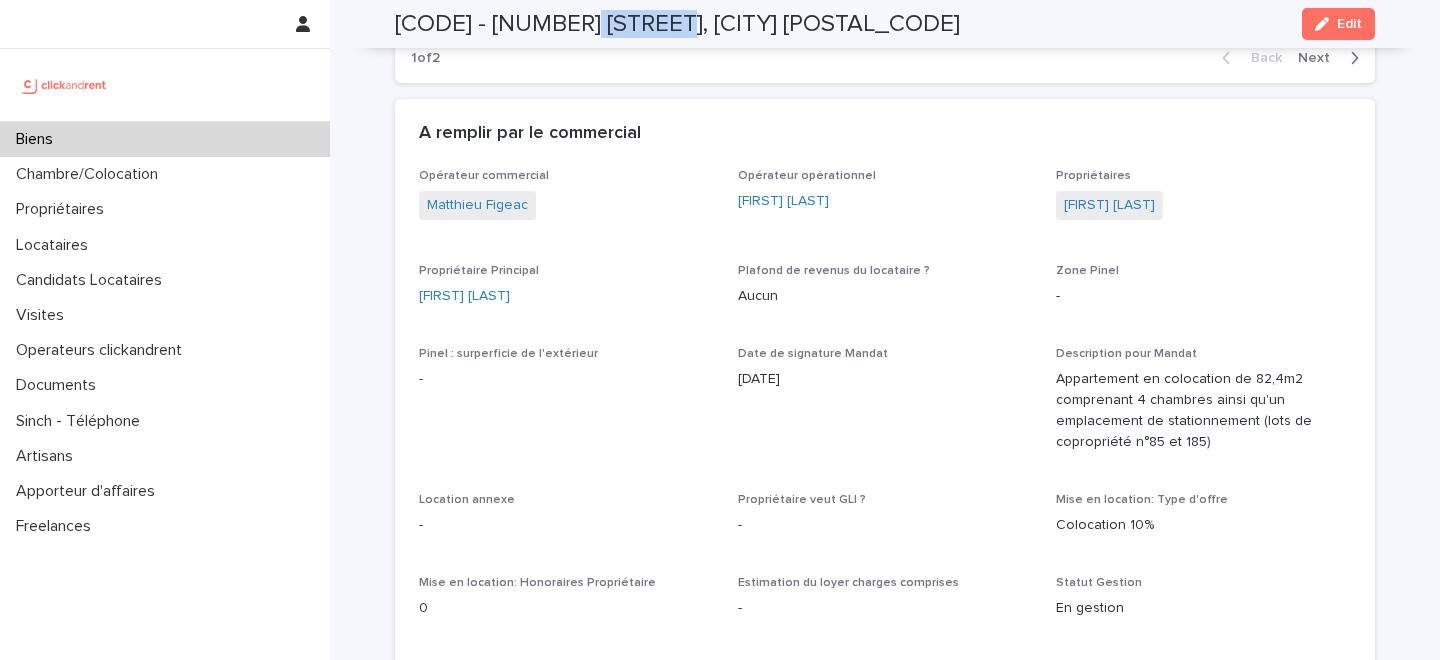 click on "[CODE] - [NUMBER] [STREET], [CITY] [POSTAL_CODE]" at bounding box center (677, 24) 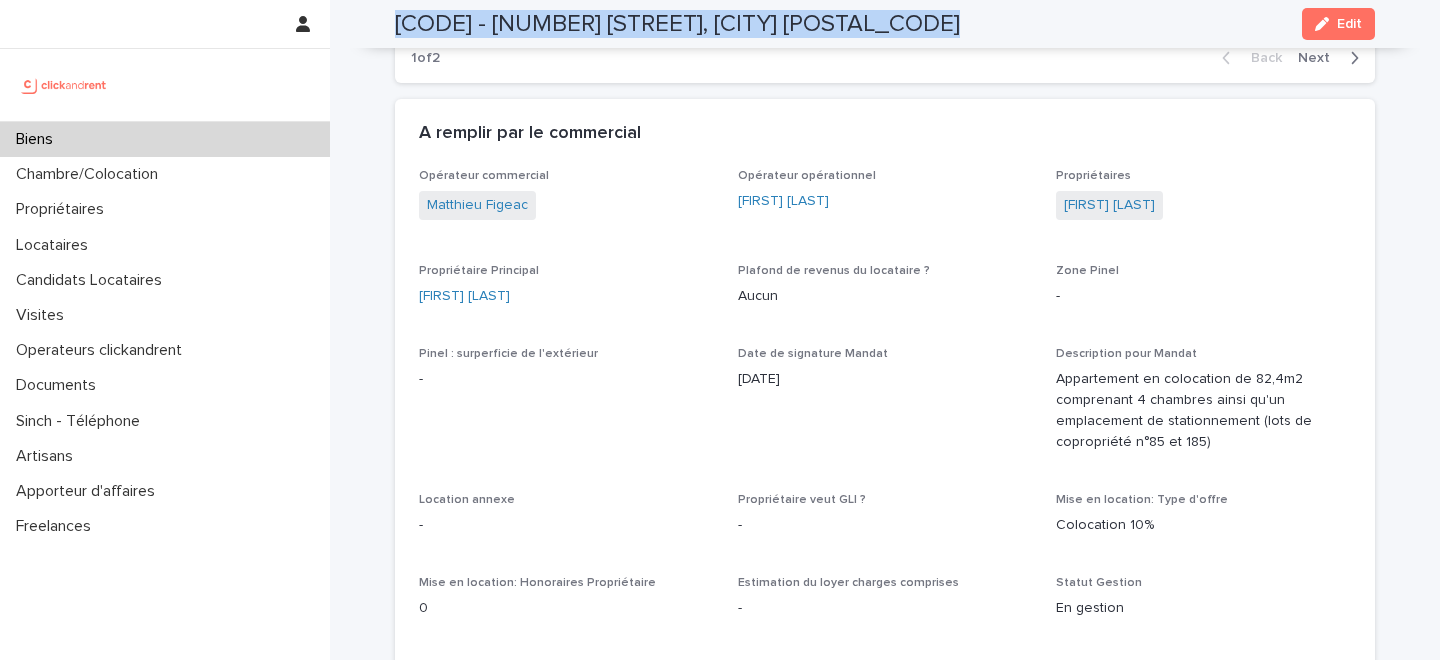 click on "[CODE] - [NUMBER] [STREET], [CITY] [POSTAL_CODE]" at bounding box center (677, 24) 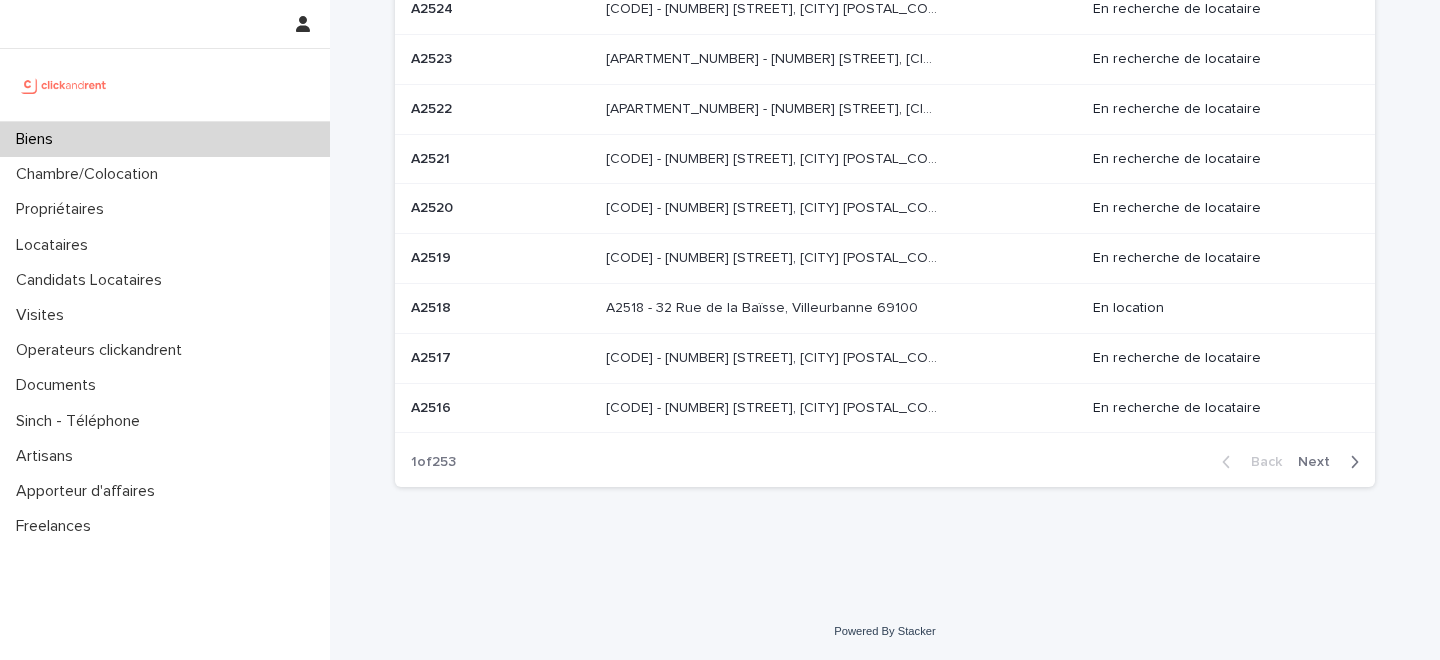 scroll, scrollTop: 0, scrollLeft: 0, axis: both 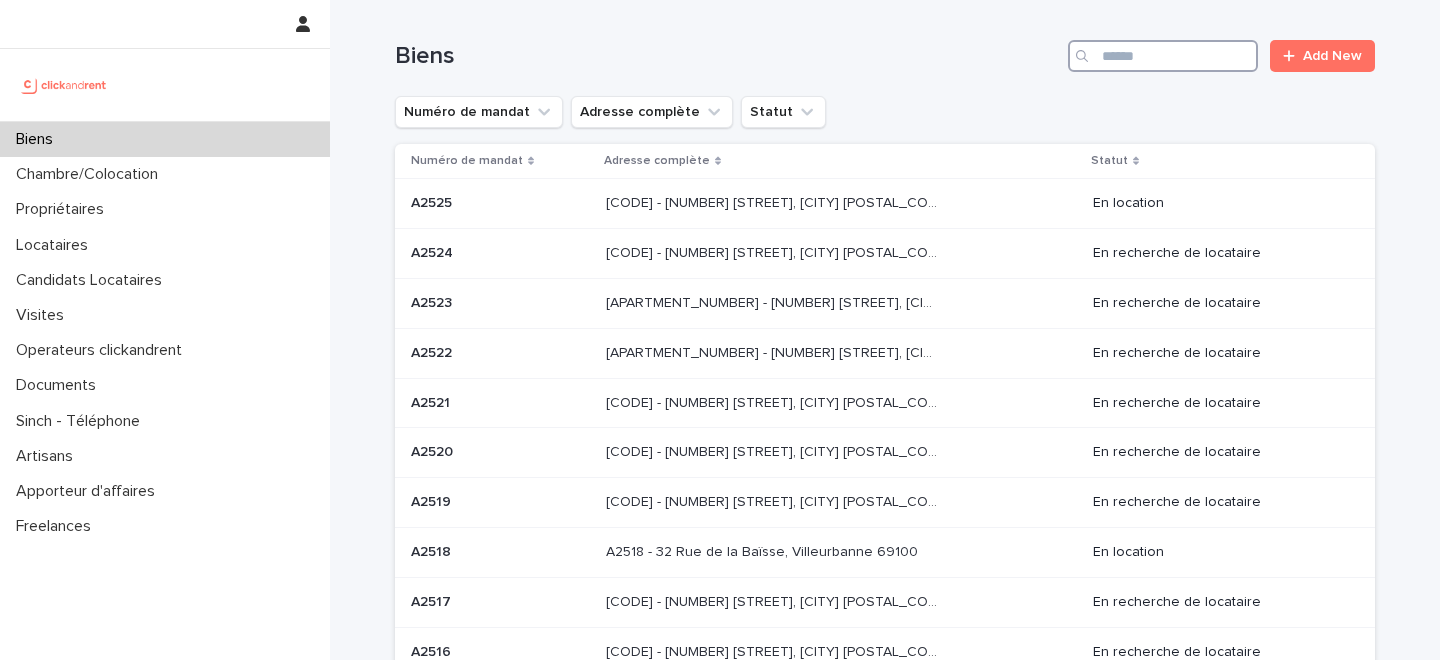click at bounding box center [1163, 56] 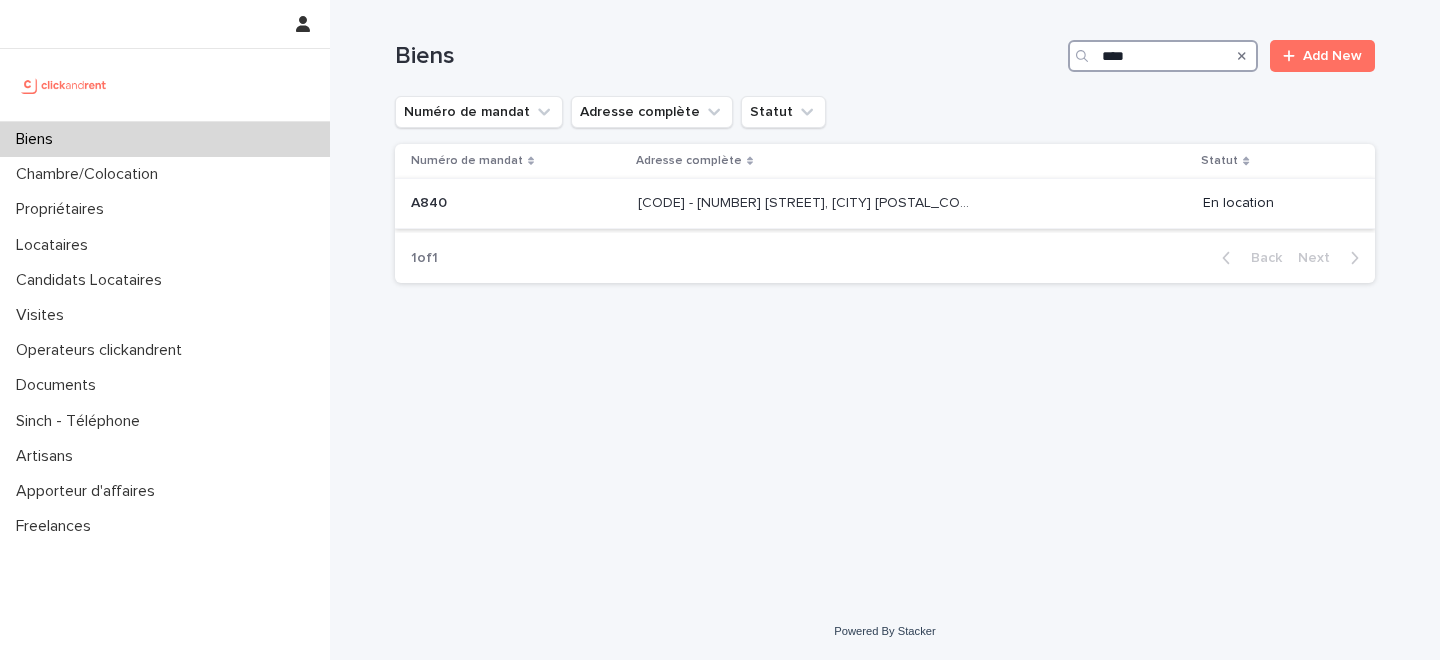 type on "****" 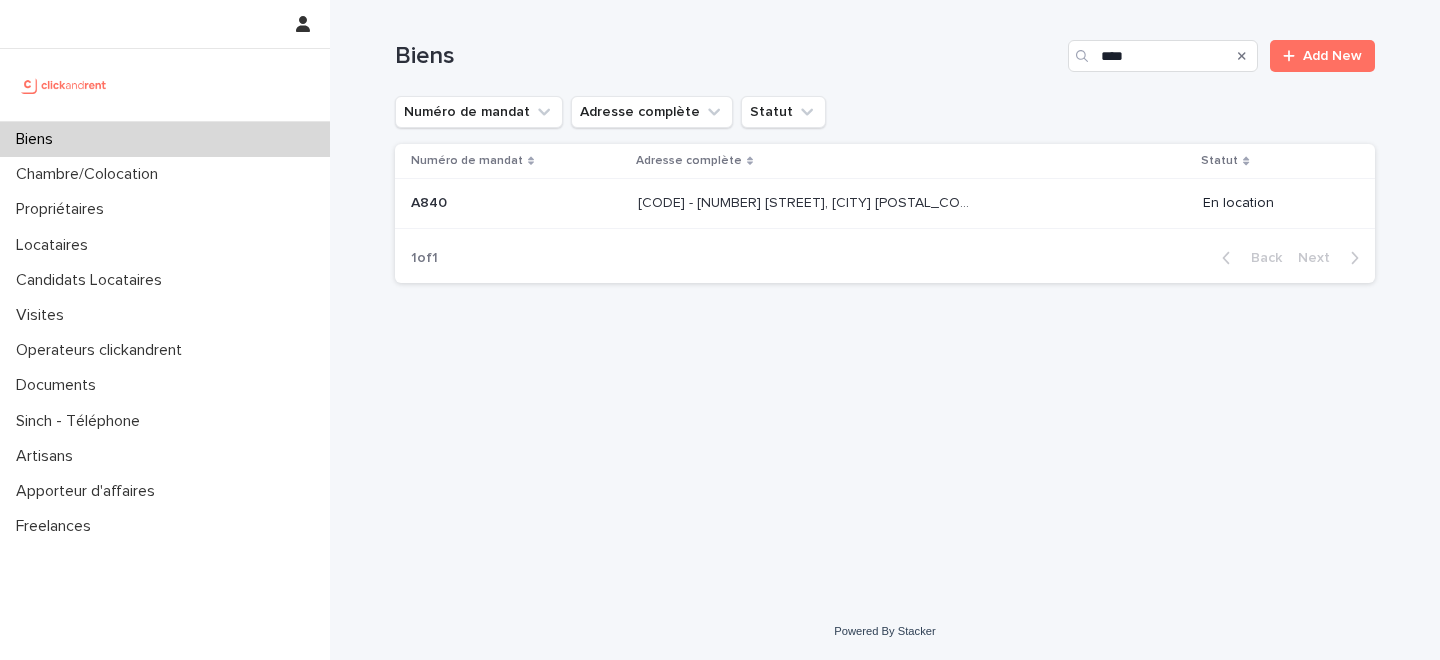 click on "[CODE] - [NUMBER] [STREET], [CITY] [POSTAL_CODE]" at bounding box center (806, 201) 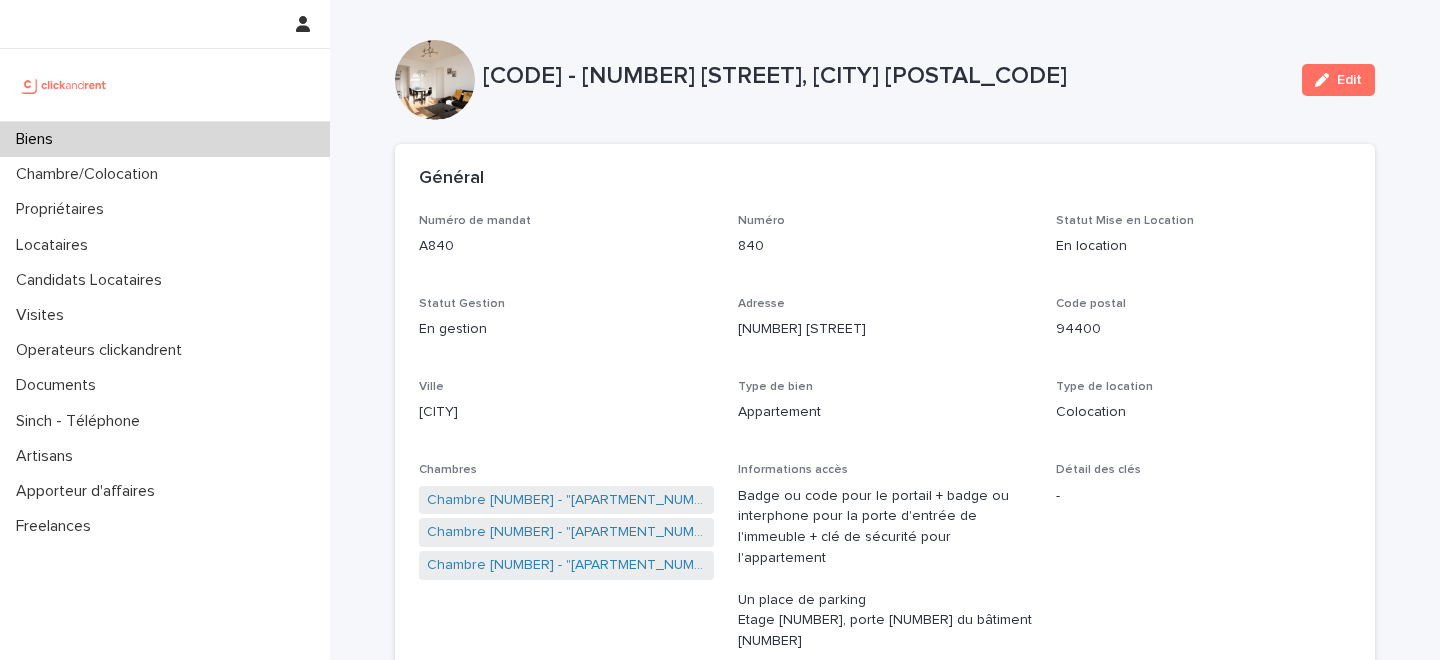 click on "[CODE] - [NUMBER] [STREET], [CITY] [POSTAL_CODE]" at bounding box center (884, 76) 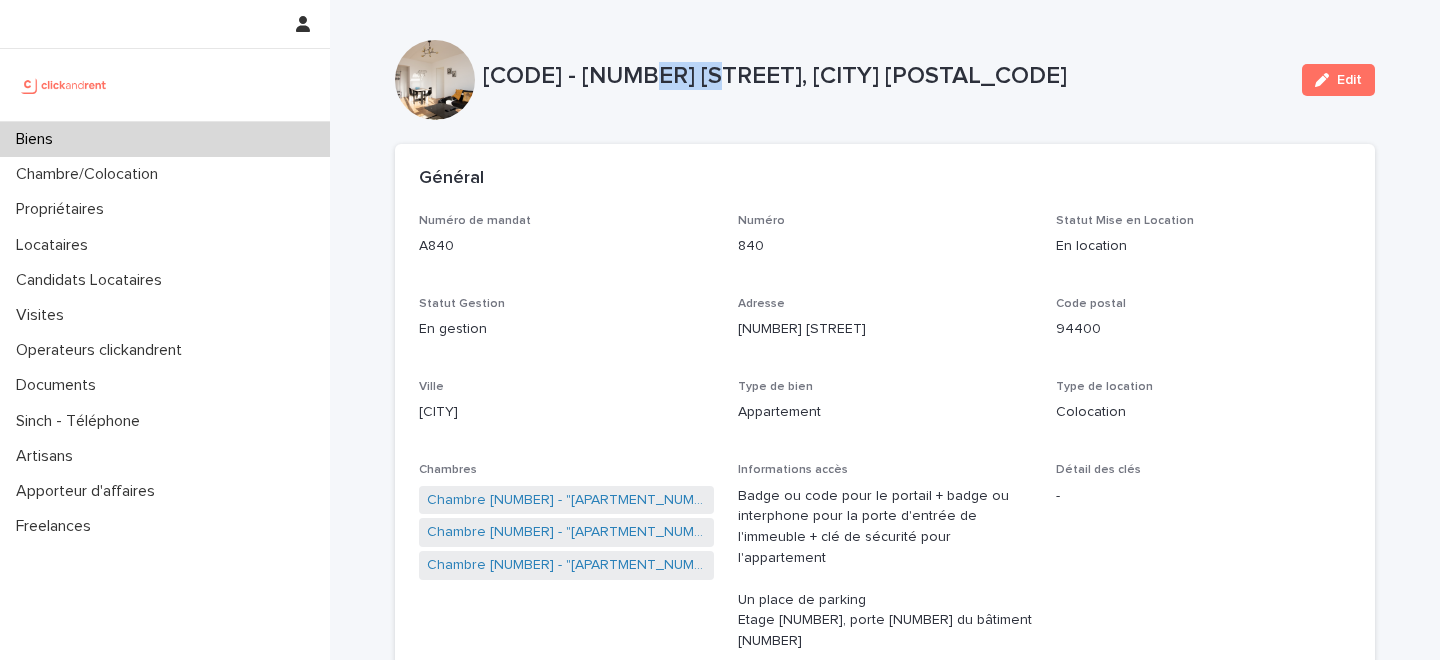 click on "[CODE] - [NUMBER] [STREET], [CITY] [POSTAL_CODE]" at bounding box center [884, 76] 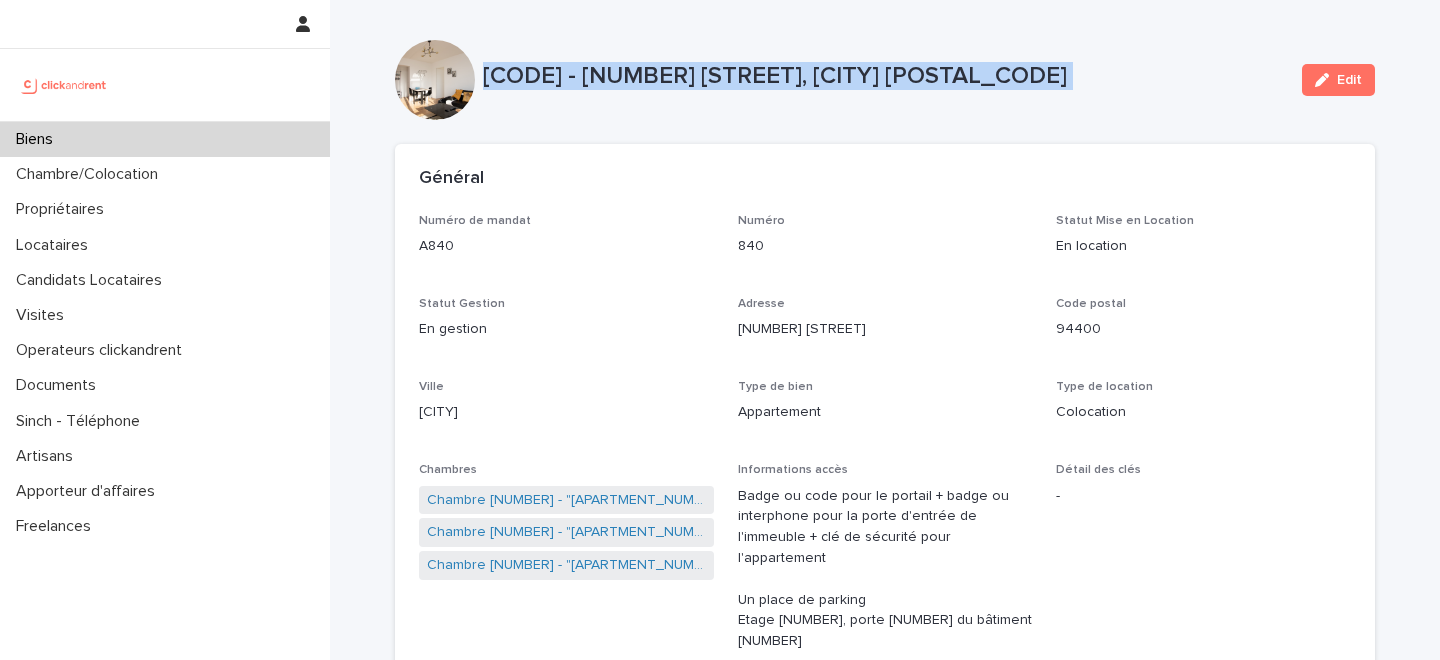 click on "[CODE] - [NUMBER] [STREET], [CITY] [POSTAL_CODE]" at bounding box center [884, 76] 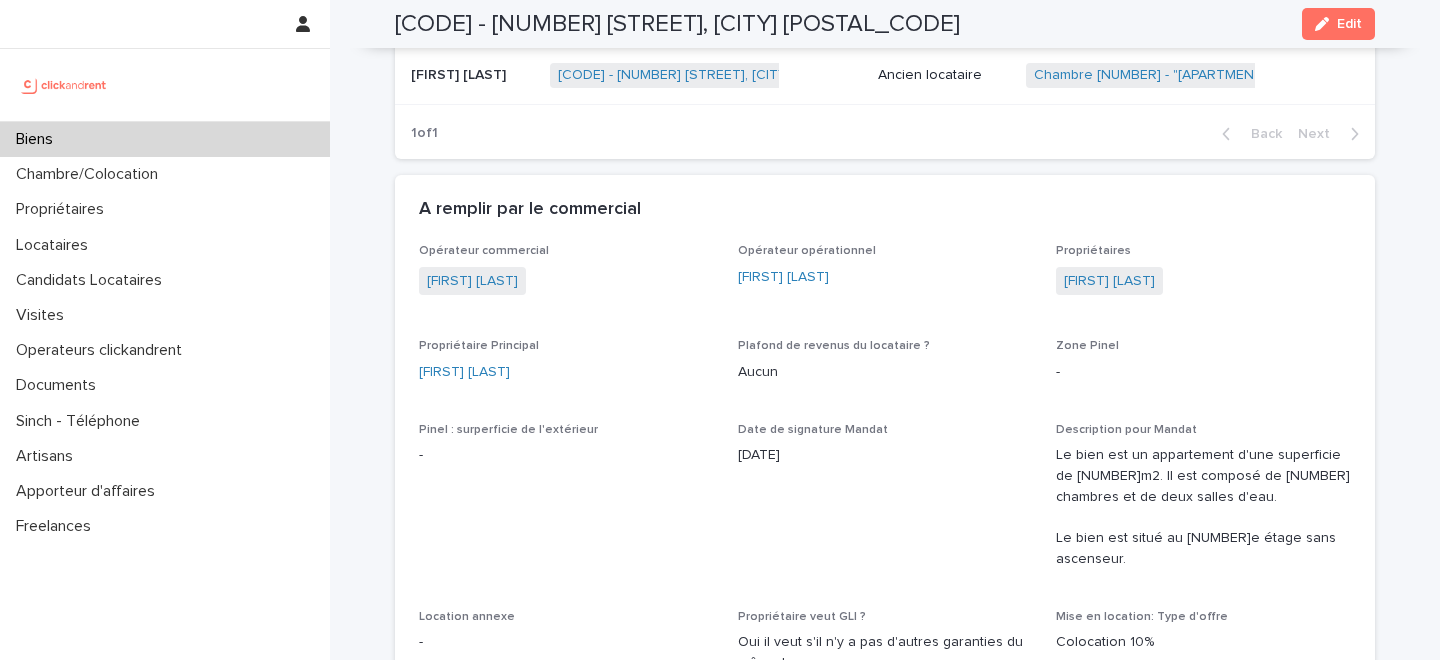 scroll, scrollTop: 1566, scrollLeft: 0, axis: vertical 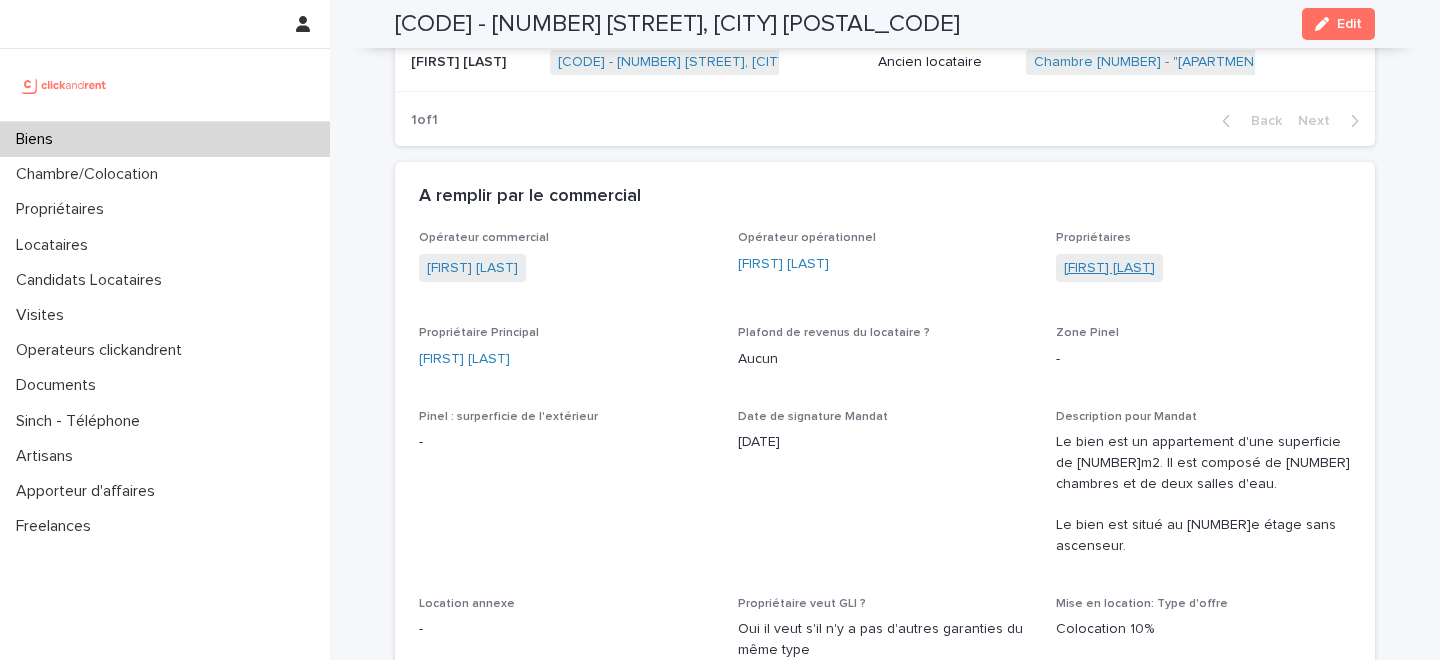 click on "[FIRST] [LAST]" at bounding box center (1109, 268) 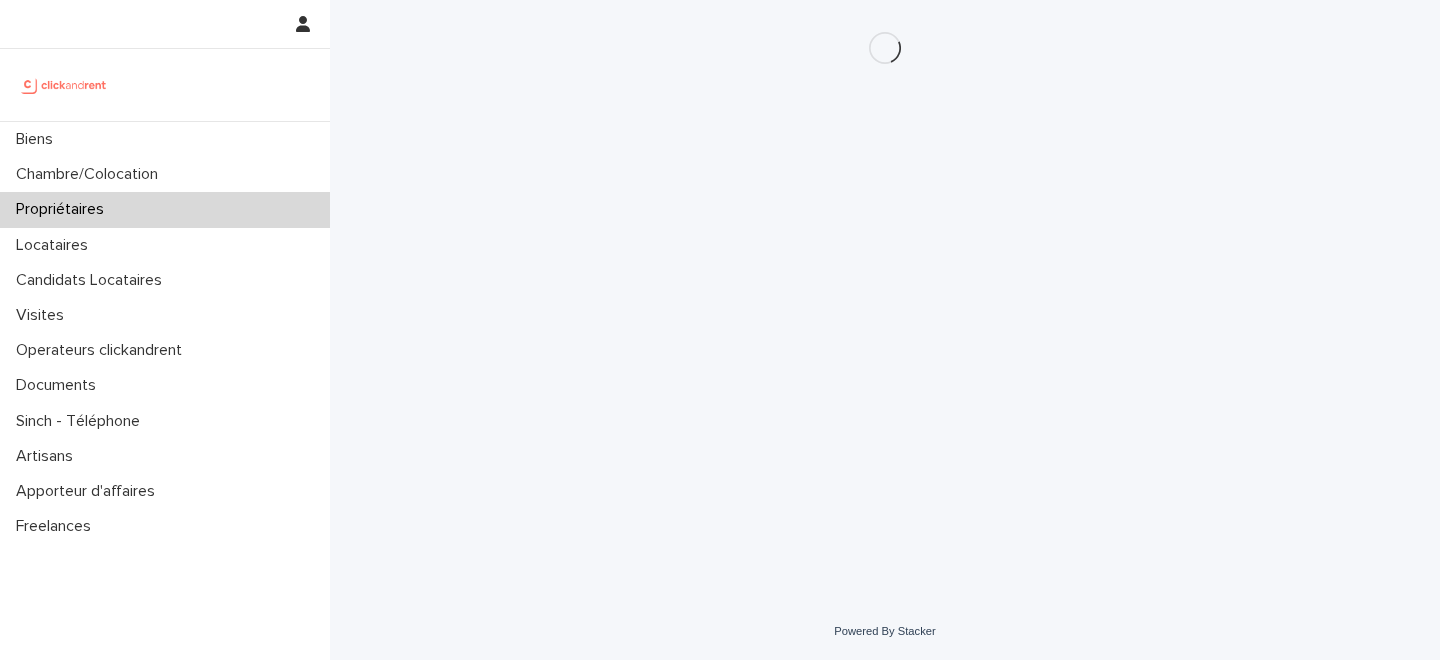 scroll, scrollTop: 0, scrollLeft: 0, axis: both 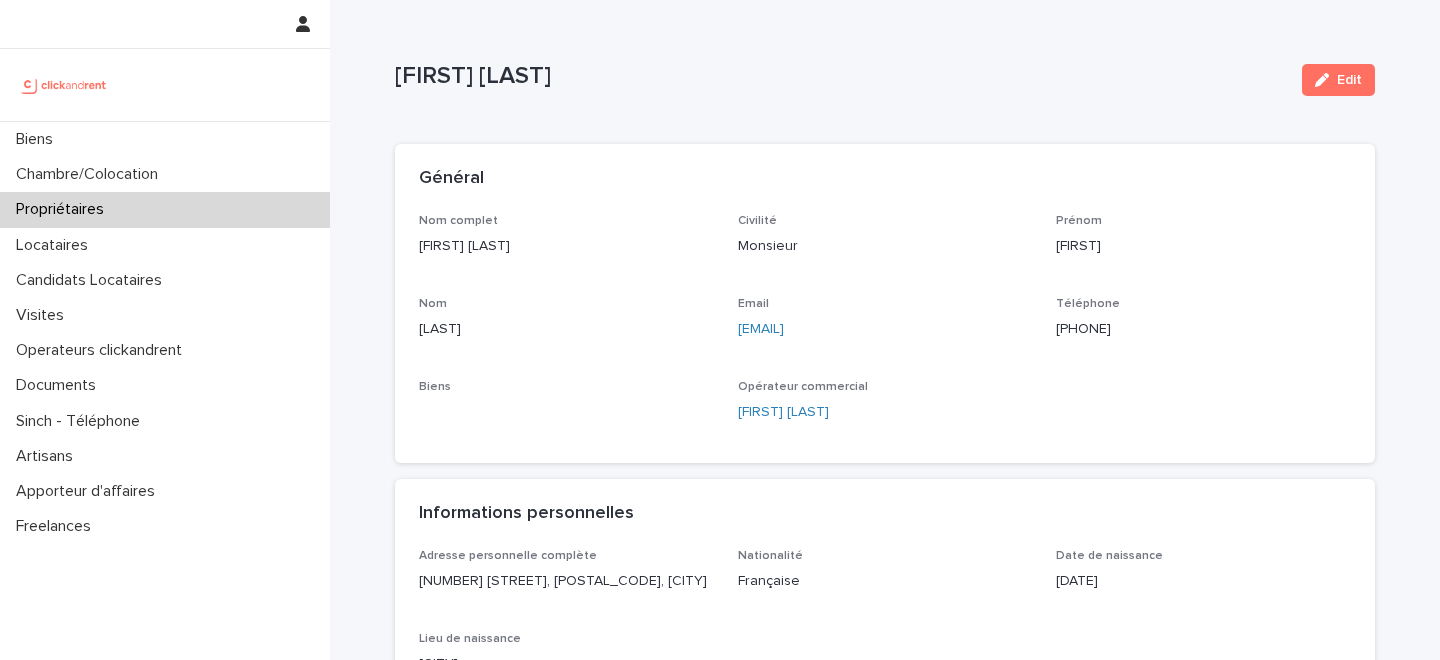 click on "[FIRST] [LAST]" at bounding box center [840, 76] 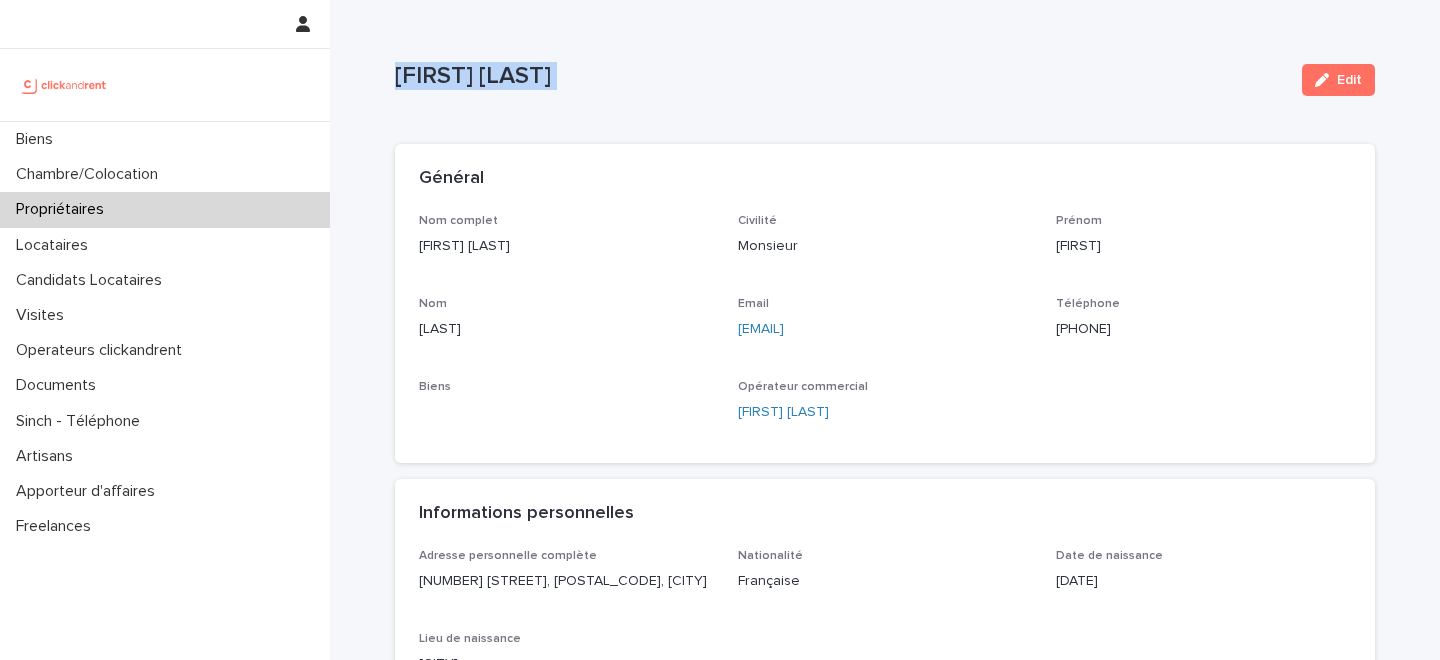 click on "[FIRST] [LAST]" at bounding box center (840, 76) 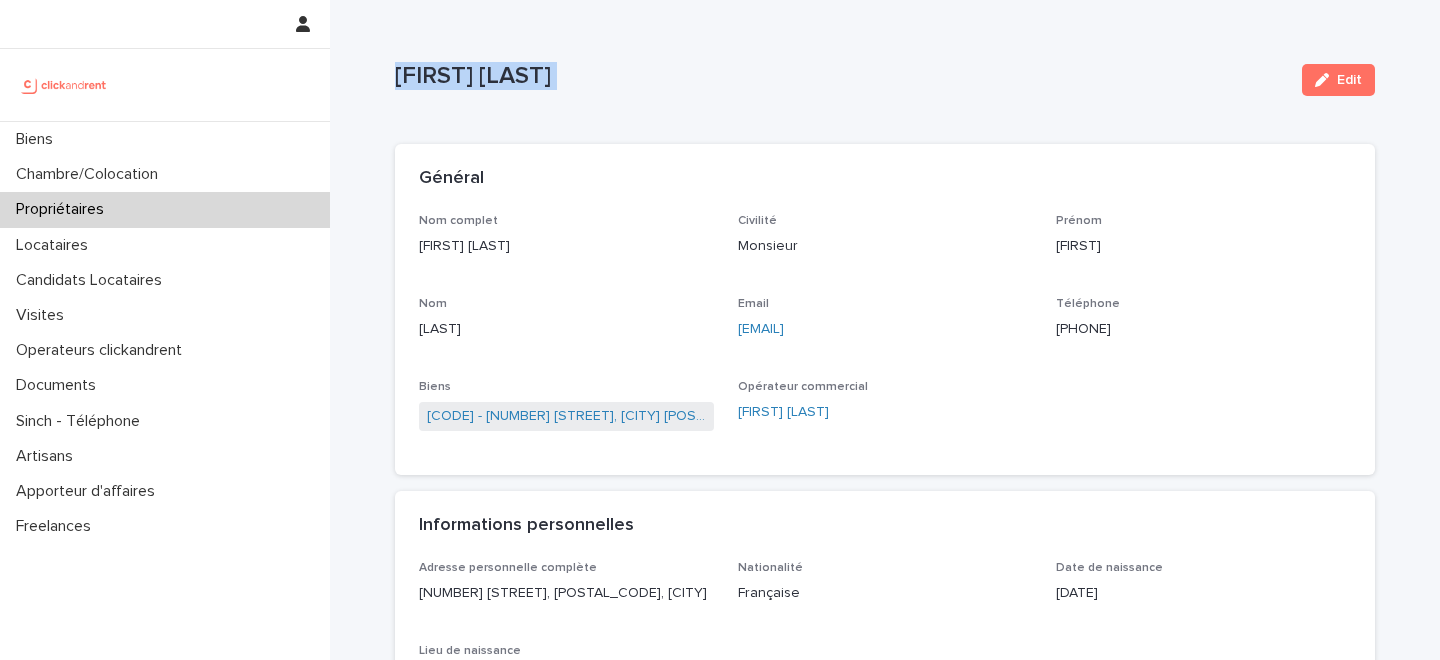 copy on "[FIRST] [LAST] Edit Sorry, there was an error saving your record. Please try again. Please fill out the required fields below. Loading... Saving… Loading... Saving… Loading... Saving…" 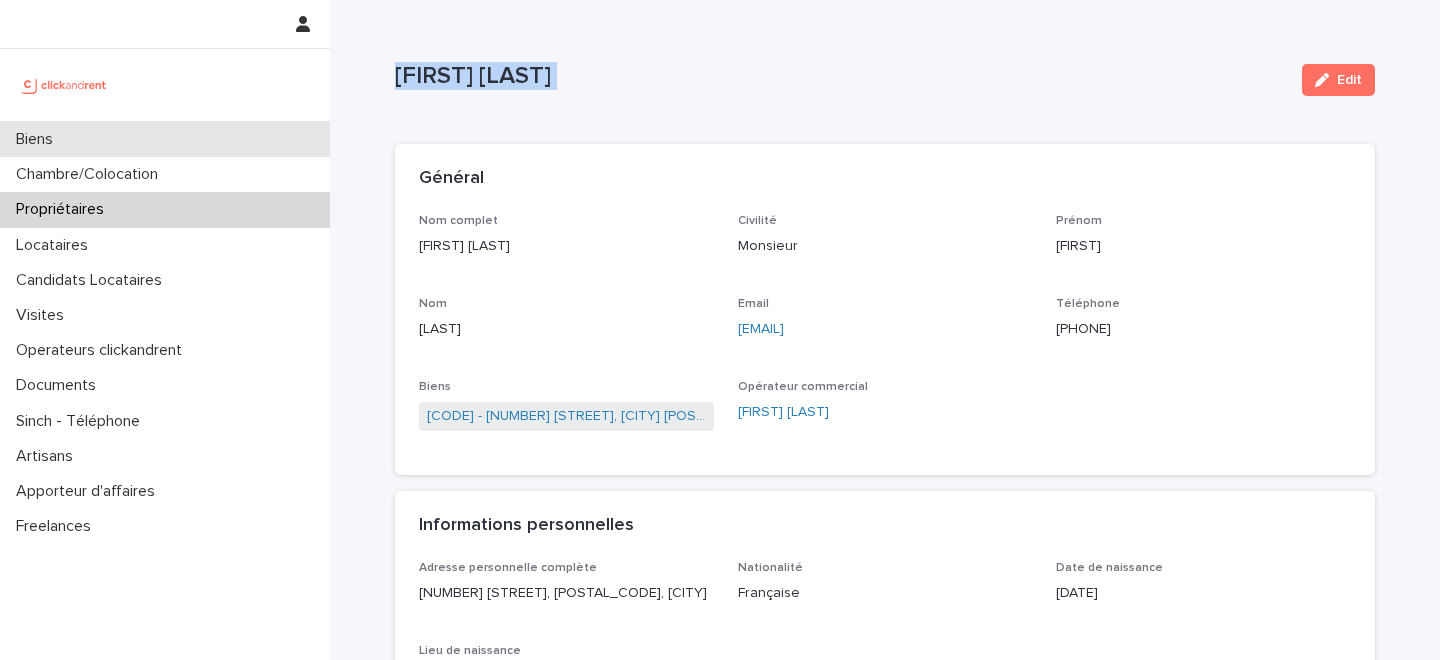 click on "Biens" at bounding box center [165, 139] 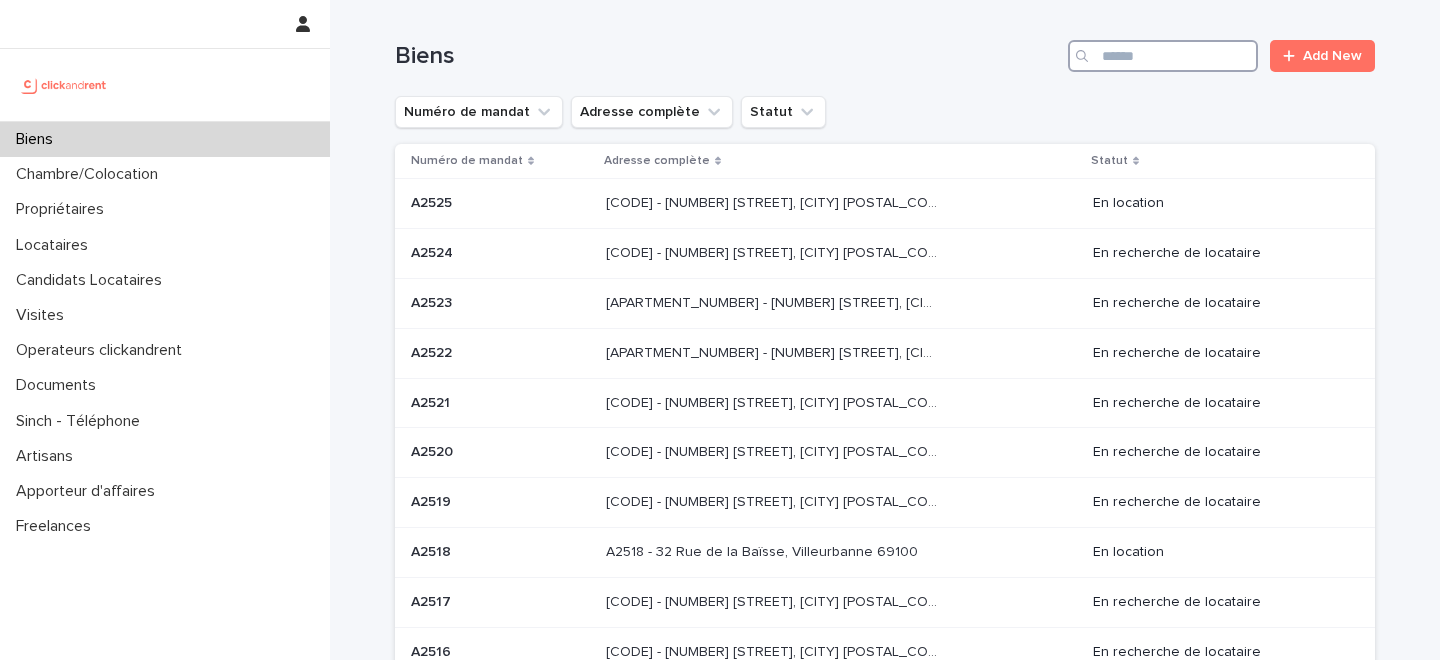 click at bounding box center [1163, 56] 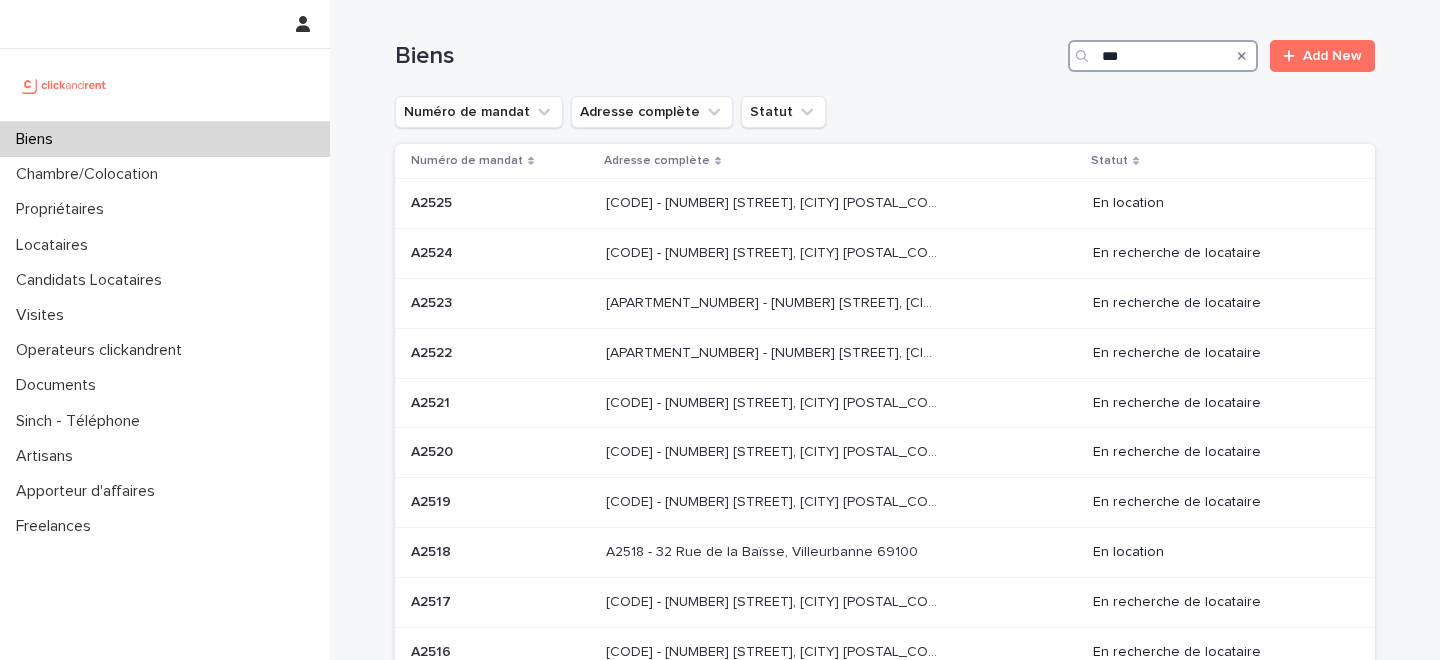 type on "****" 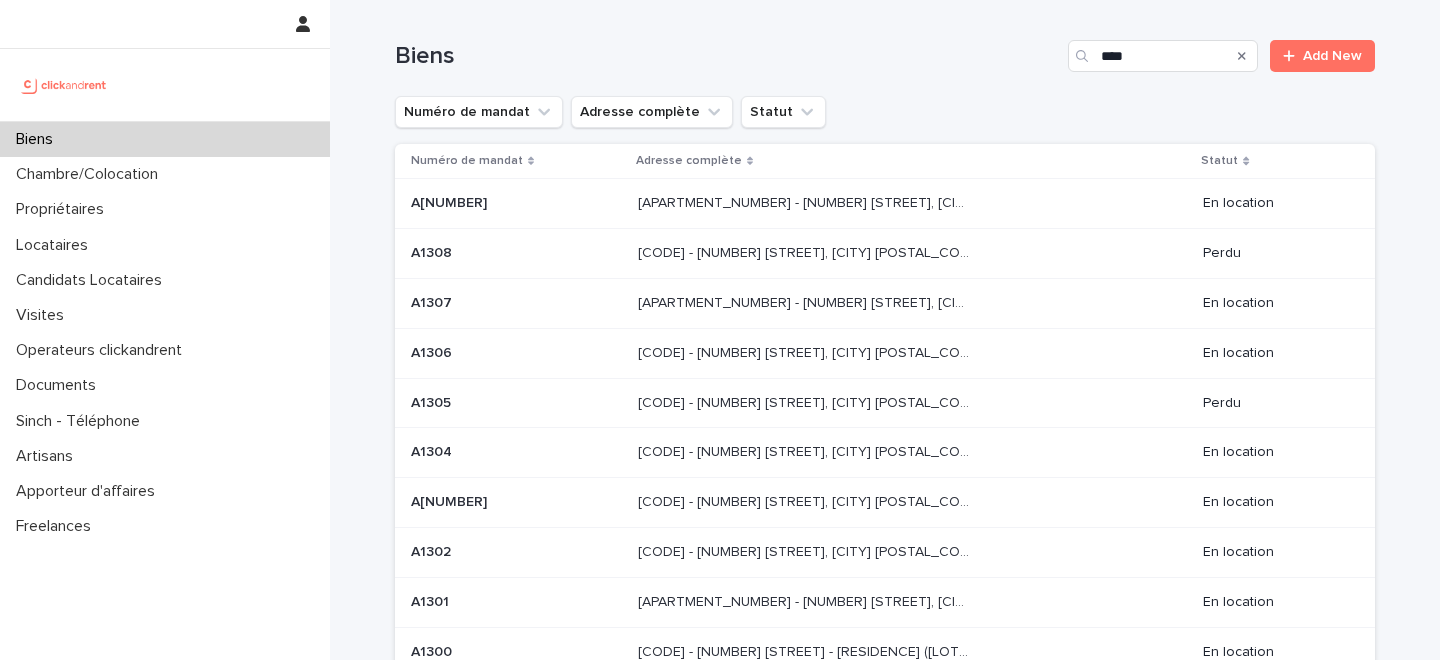 click on "[APARTMENT_NUMBER] - [NUMBER] [STREET], [CITY] [POSTAL_CODE]" at bounding box center (806, 201) 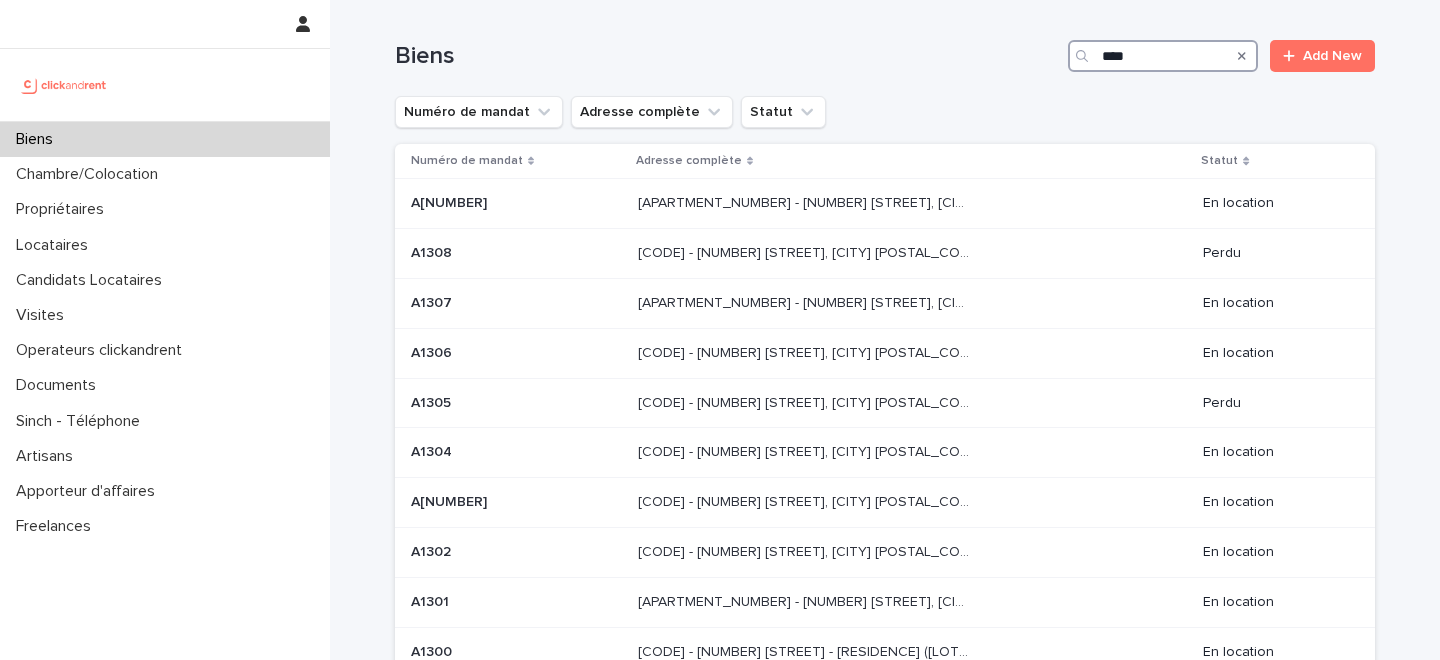 click on "****" at bounding box center (1163, 56) 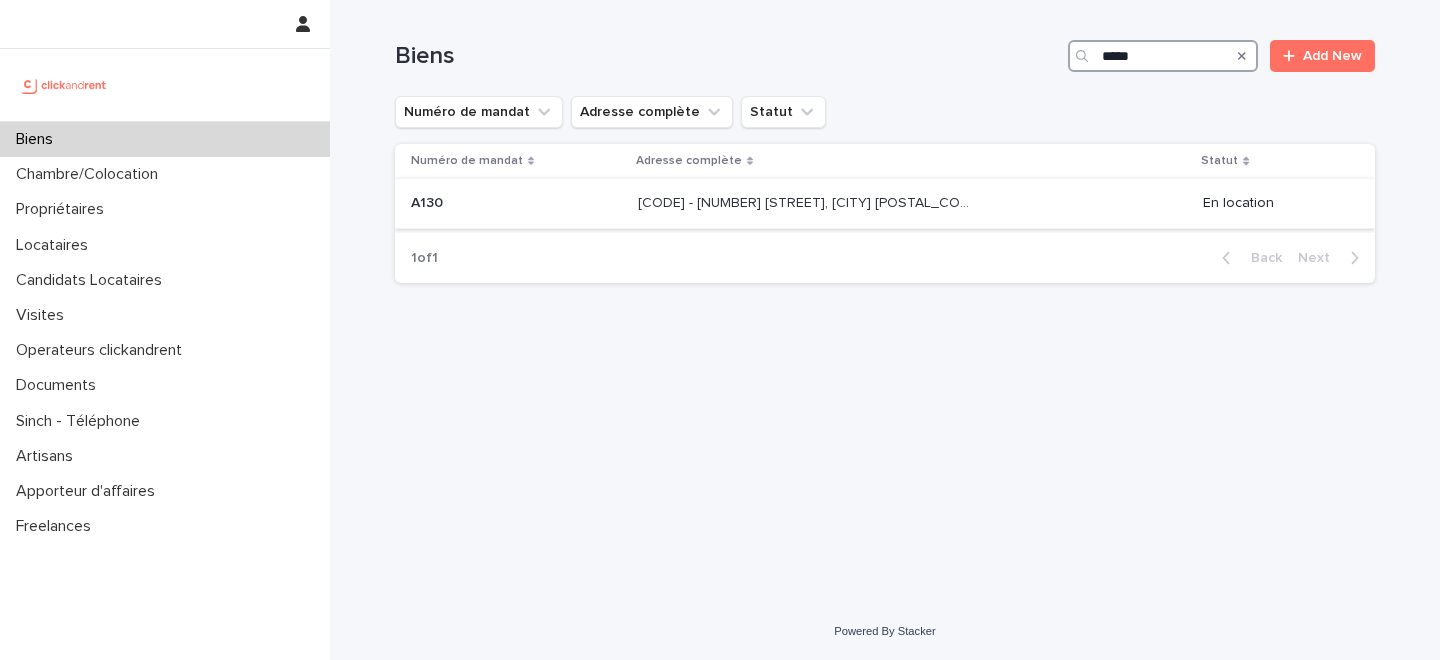 type on "****" 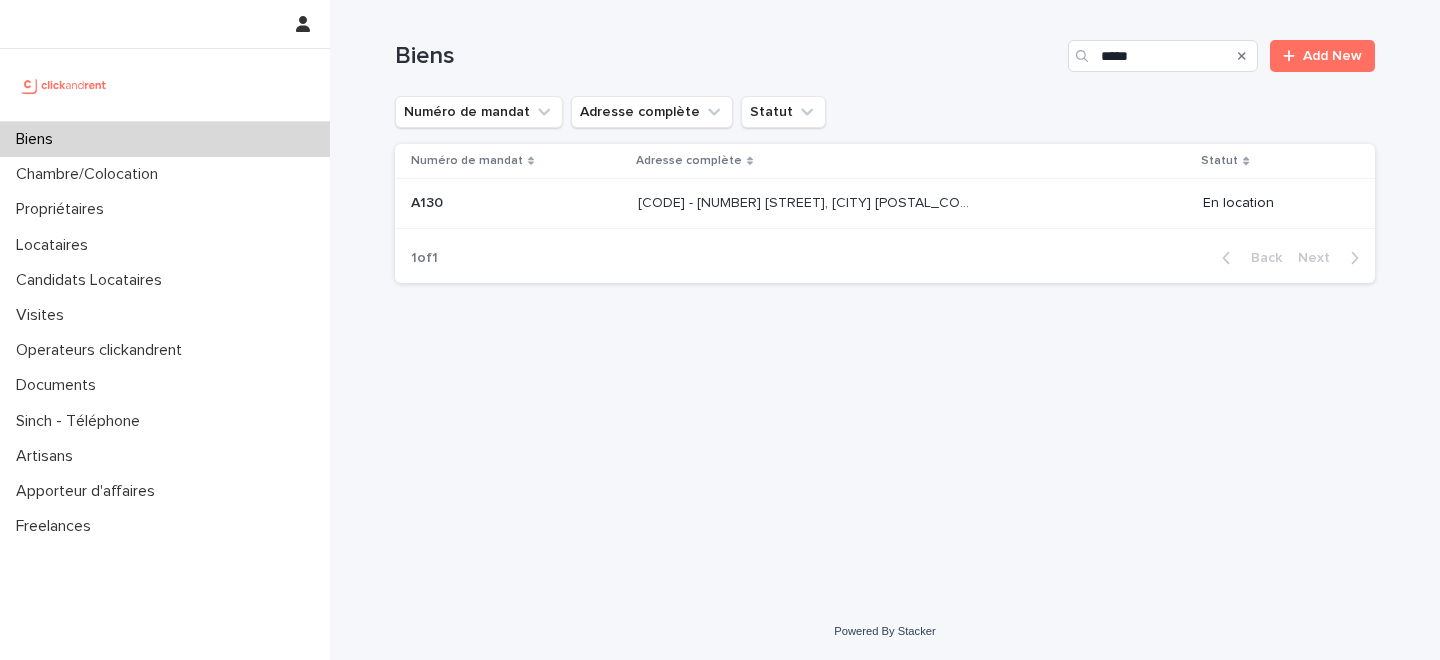 click on "[CODE] - [NUMBER] [STREET], [CITY] [POSTAL_CODE]" at bounding box center (806, 201) 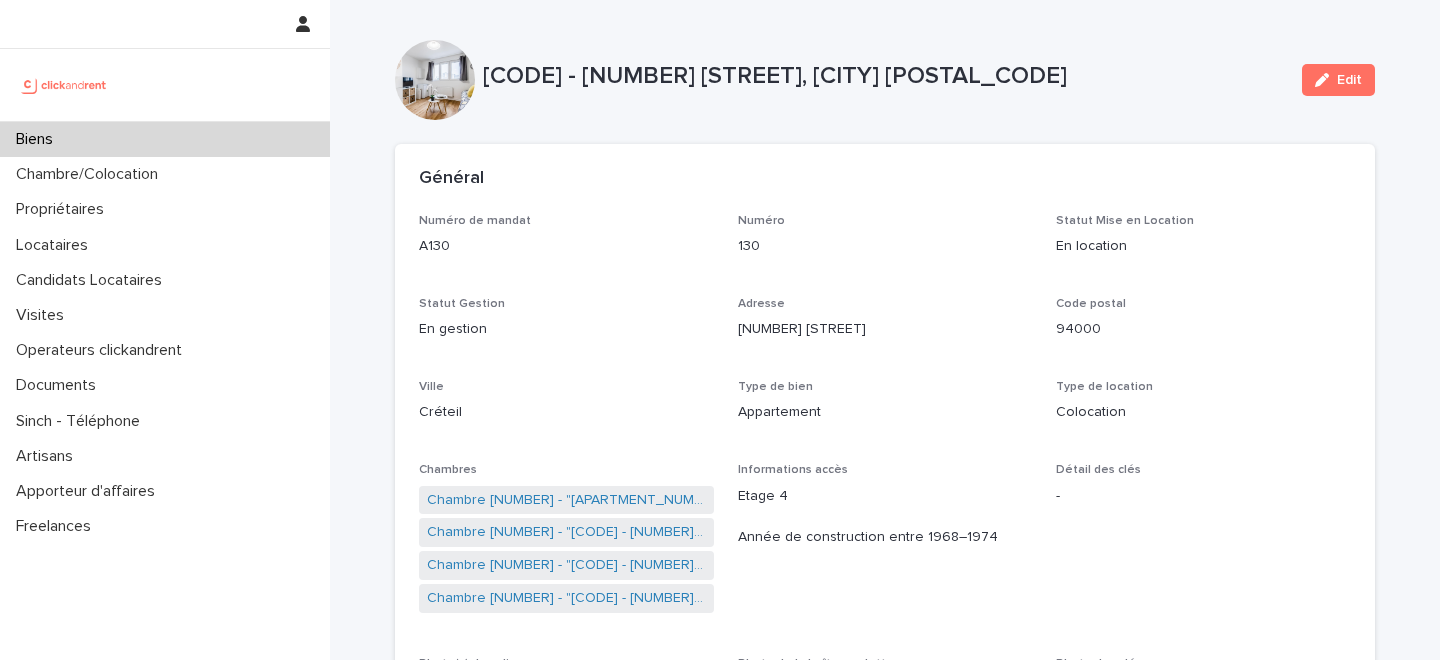 click on "[CODE] - [NUMBER] [STREET], [CITY] [POSTAL_CODE]" at bounding box center (884, 76) 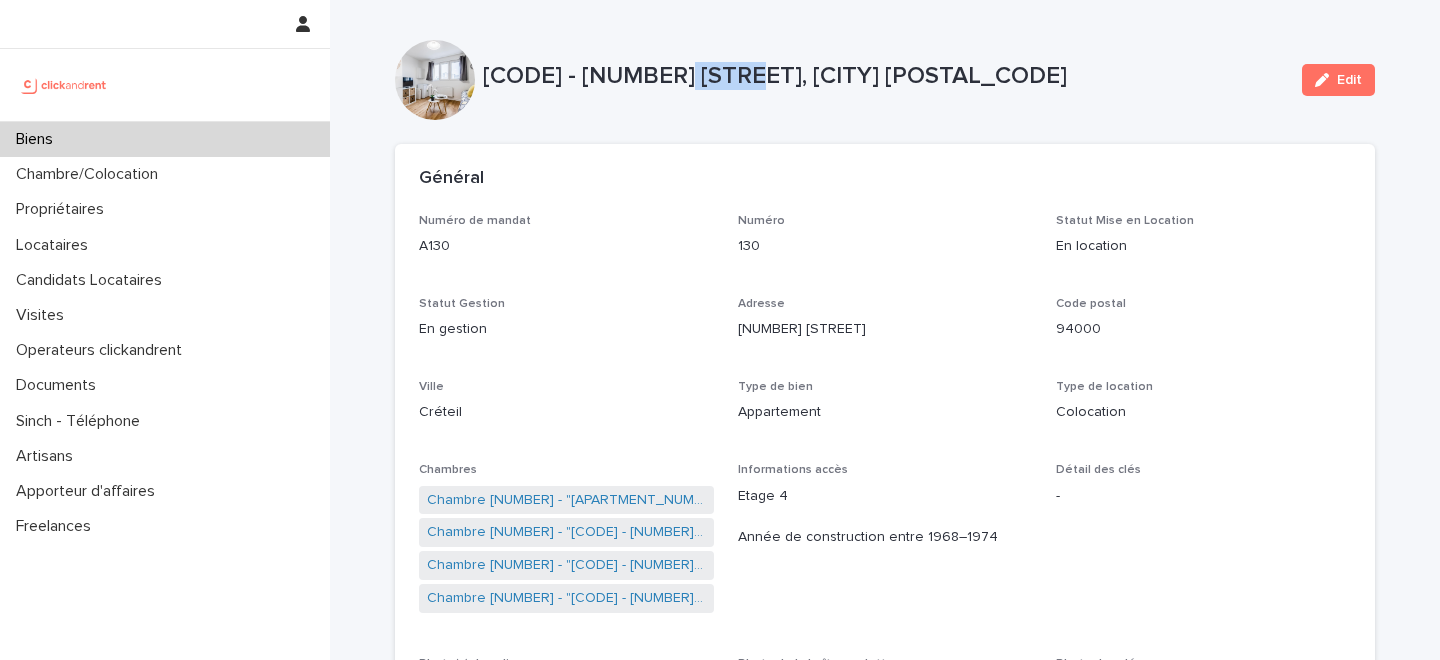 click on "[CODE] - [NUMBER] [STREET], [CITY] [POSTAL_CODE]" at bounding box center (884, 76) 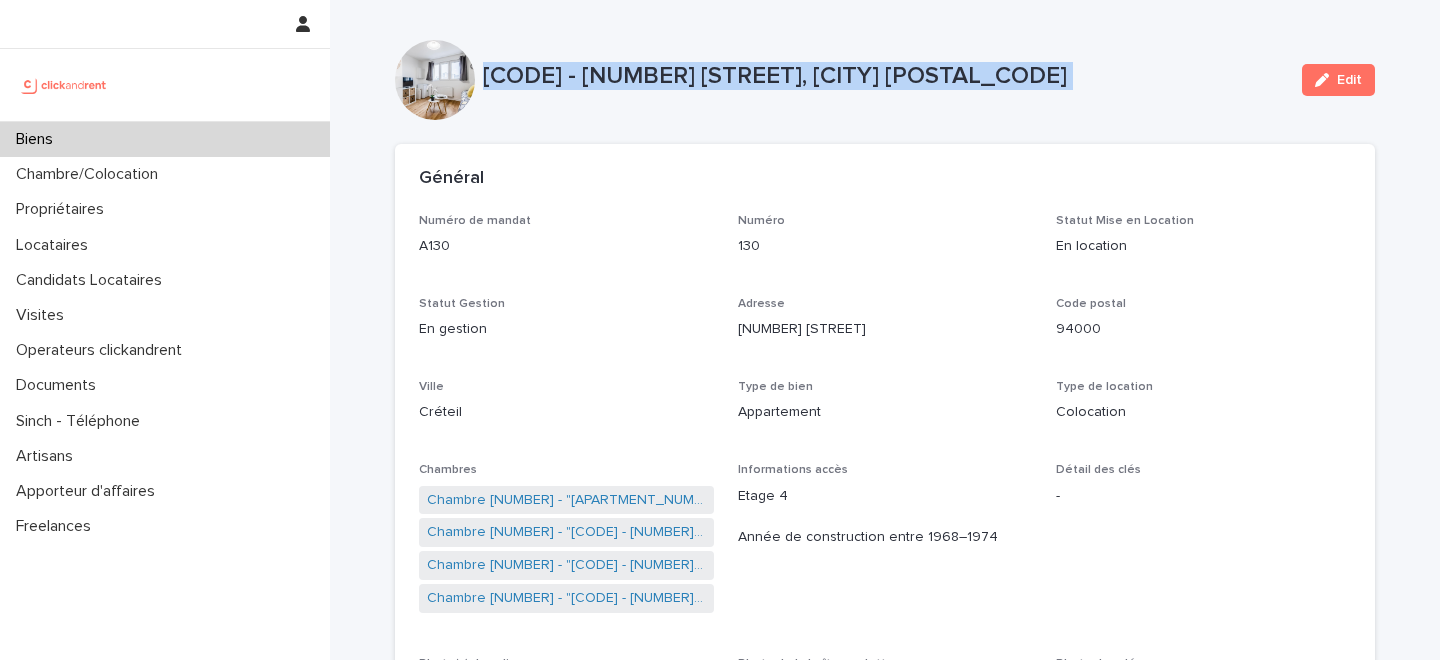 click on "[CODE] - [NUMBER] [STREET], [CITY] [POSTAL_CODE]" at bounding box center [884, 76] 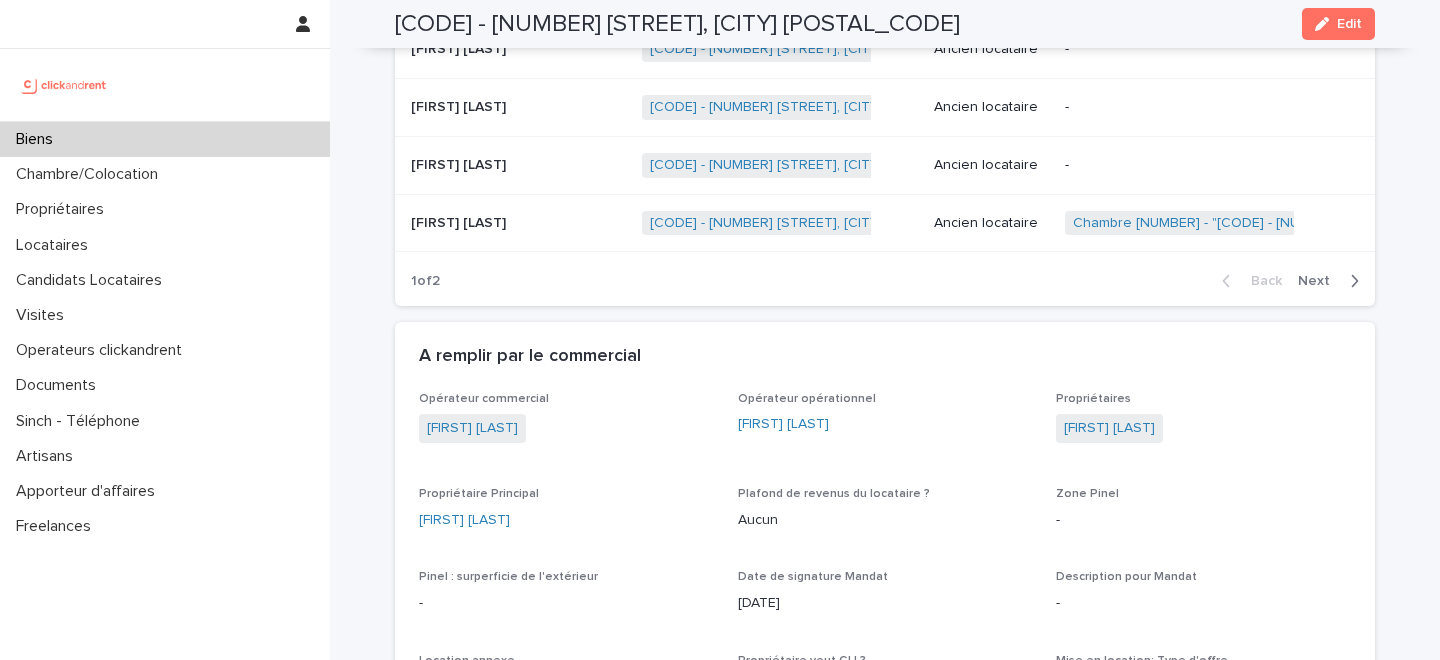 scroll, scrollTop: 1350, scrollLeft: 0, axis: vertical 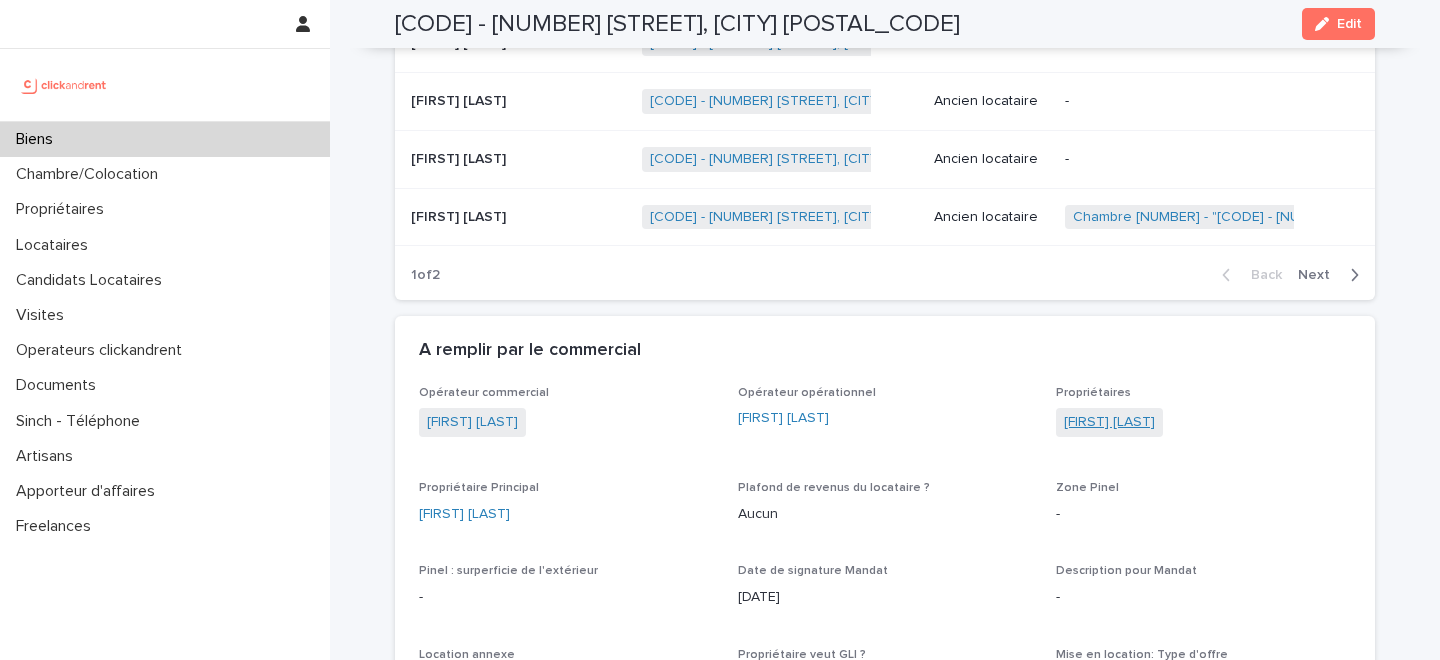 click on "[FIRST] [LAST]" at bounding box center (1109, 422) 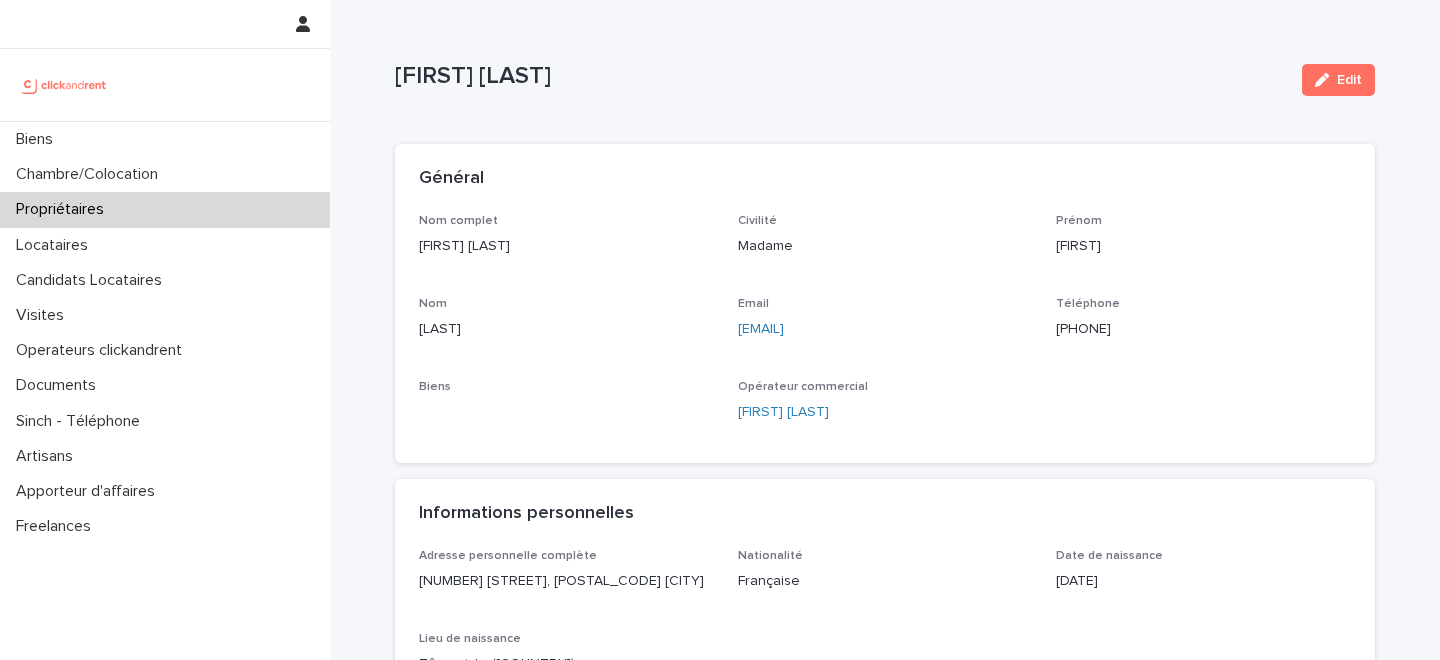 click on "[FIRST] [LAST]" at bounding box center (840, 76) 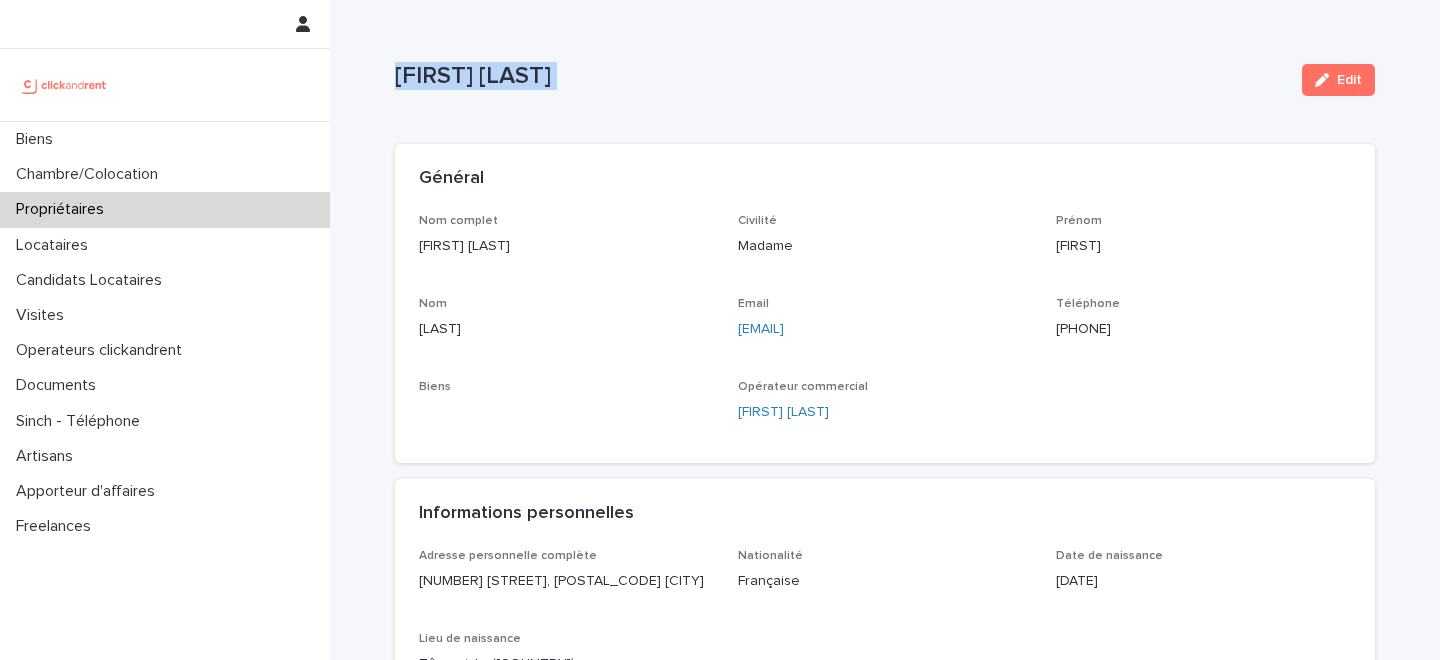 click on "[FIRST] [LAST]" at bounding box center [840, 76] 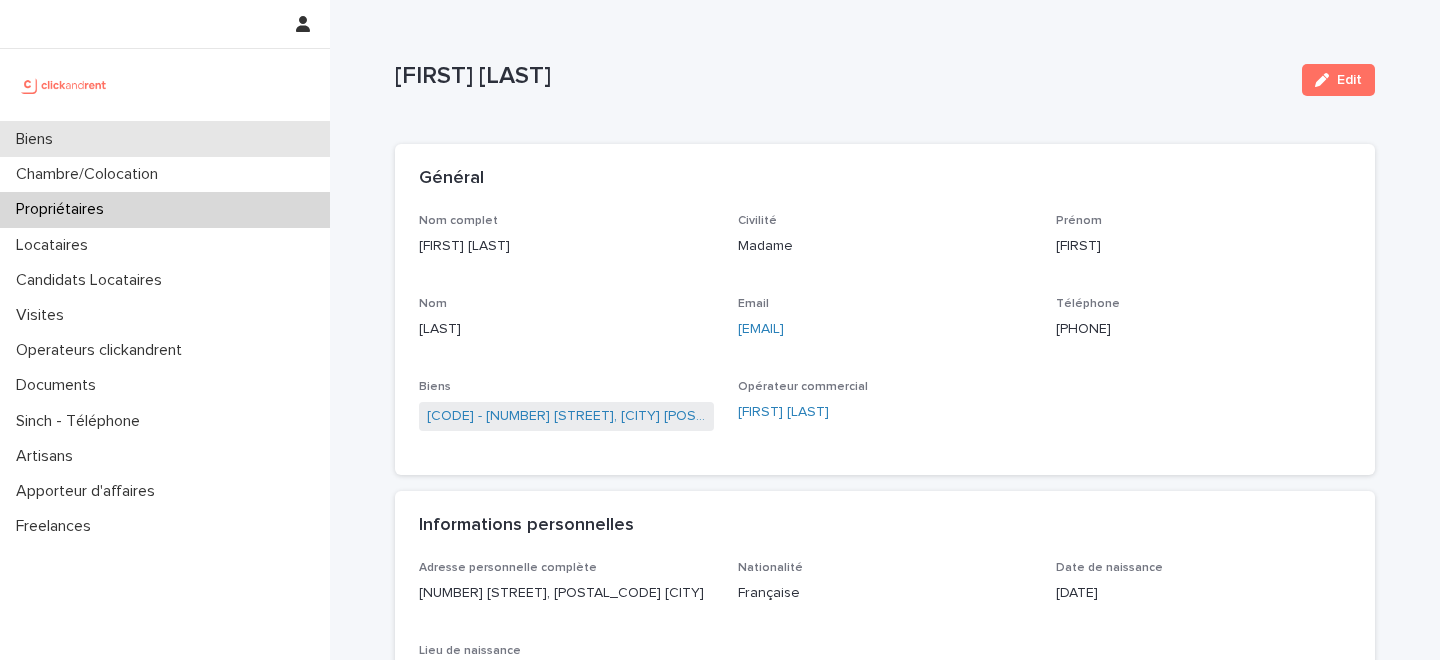 click on "Biens" at bounding box center (165, 139) 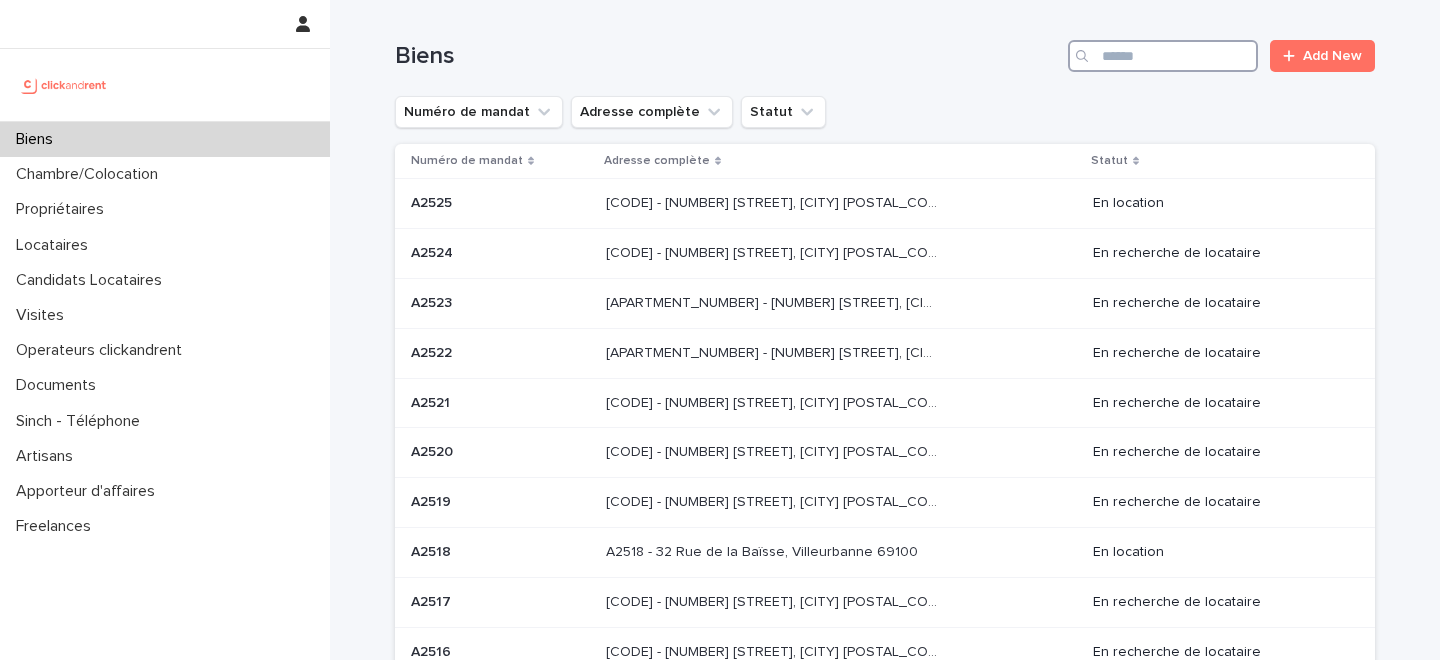 click at bounding box center (1163, 56) 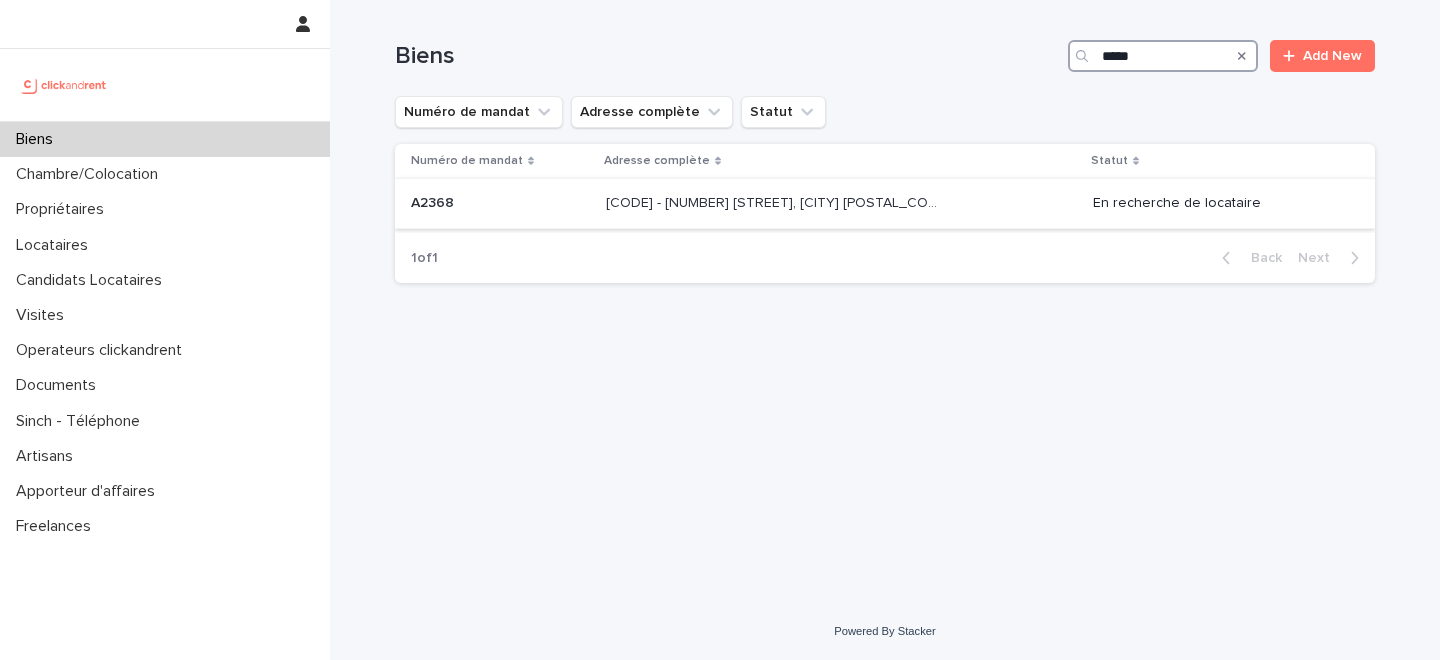 type on "*****" 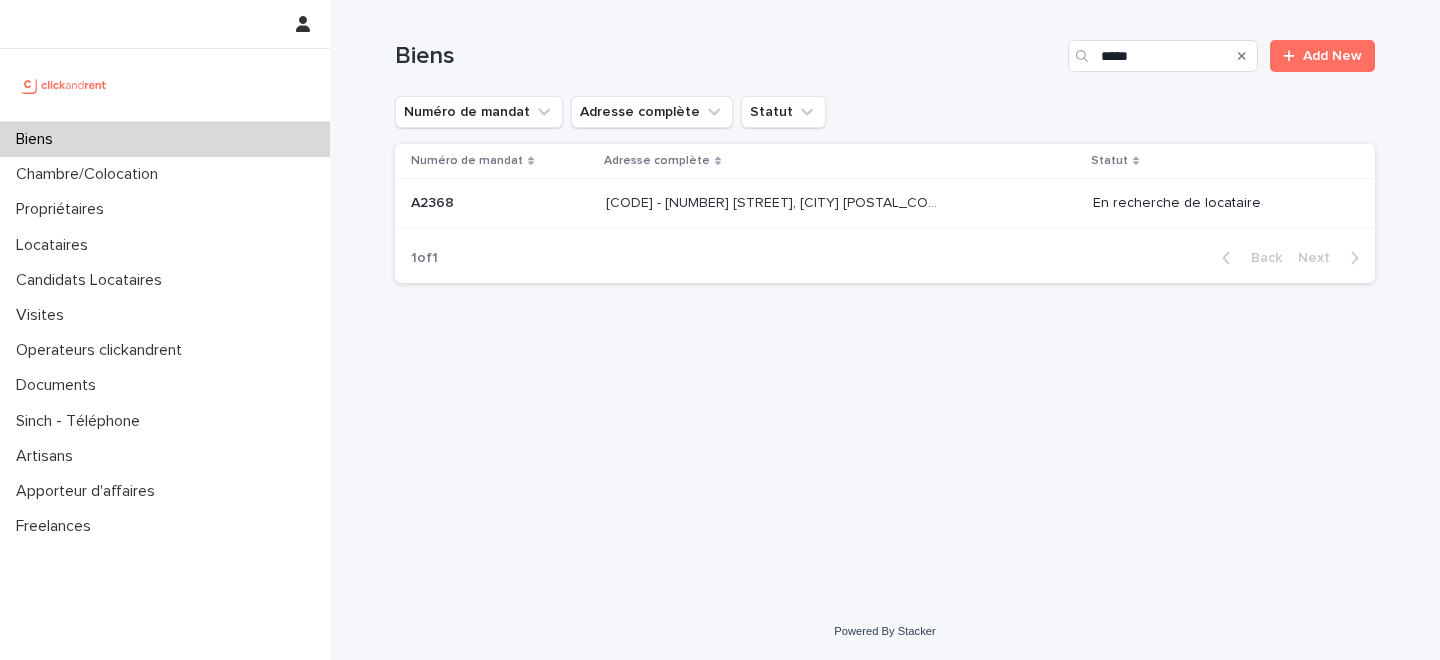 click on "[CODE] - [NUMBER] [STREET], [CITY] [POSTAL_CODE]" at bounding box center [774, 201] 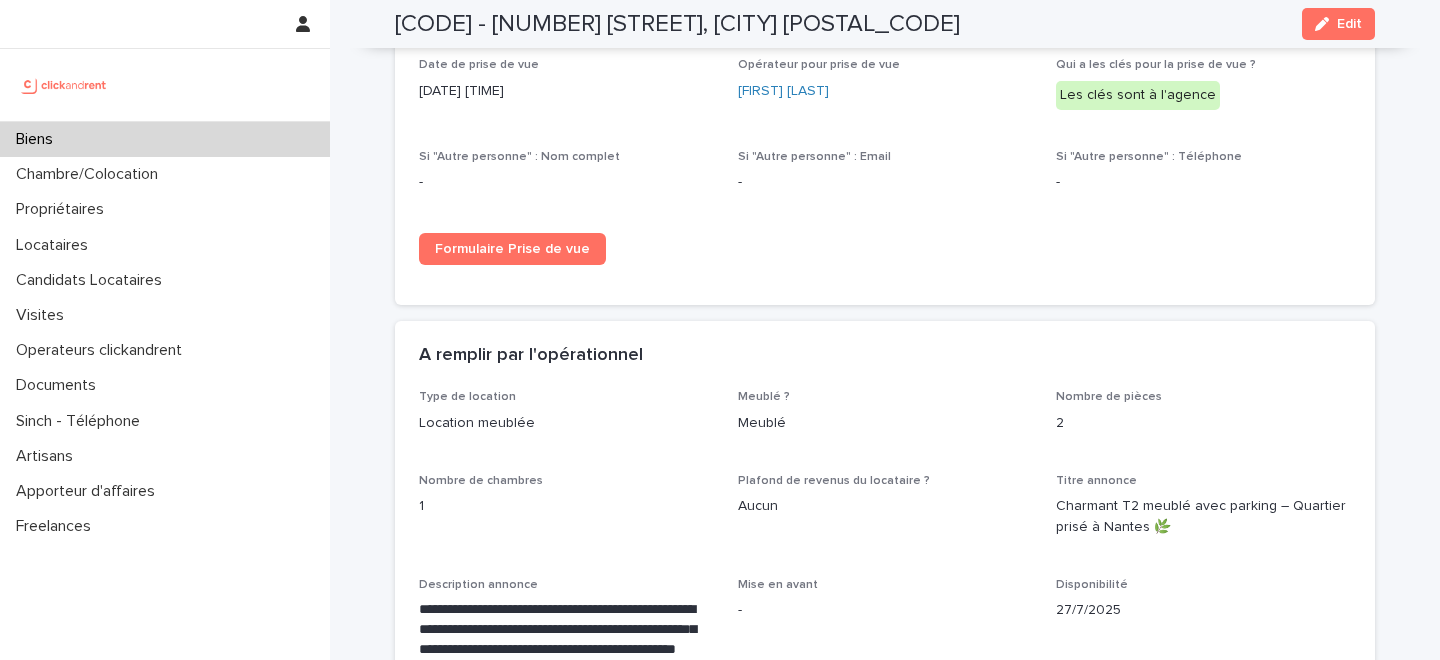 scroll, scrollTop: 3057, scrollLeft: 0, axis: vertical 